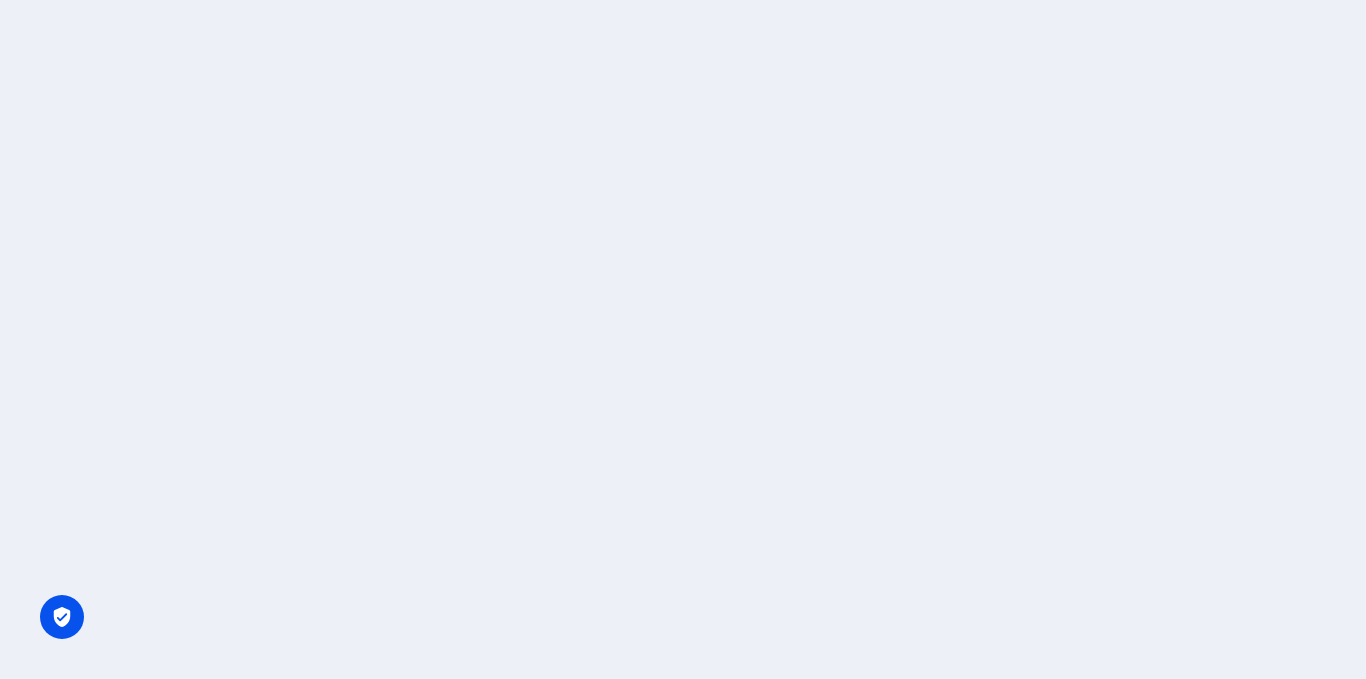 scroll, scrollTop: 0, scrollLeft: 0, axis: both 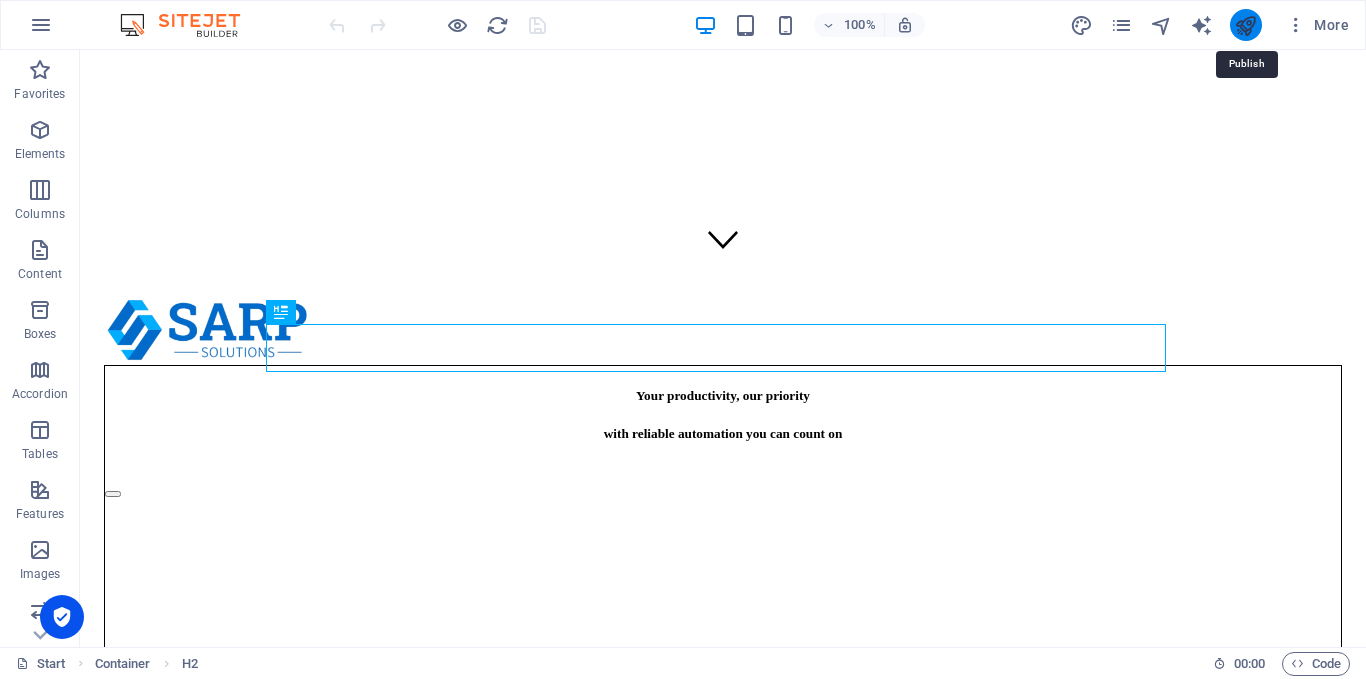 click at bounding box center (1245, 25) 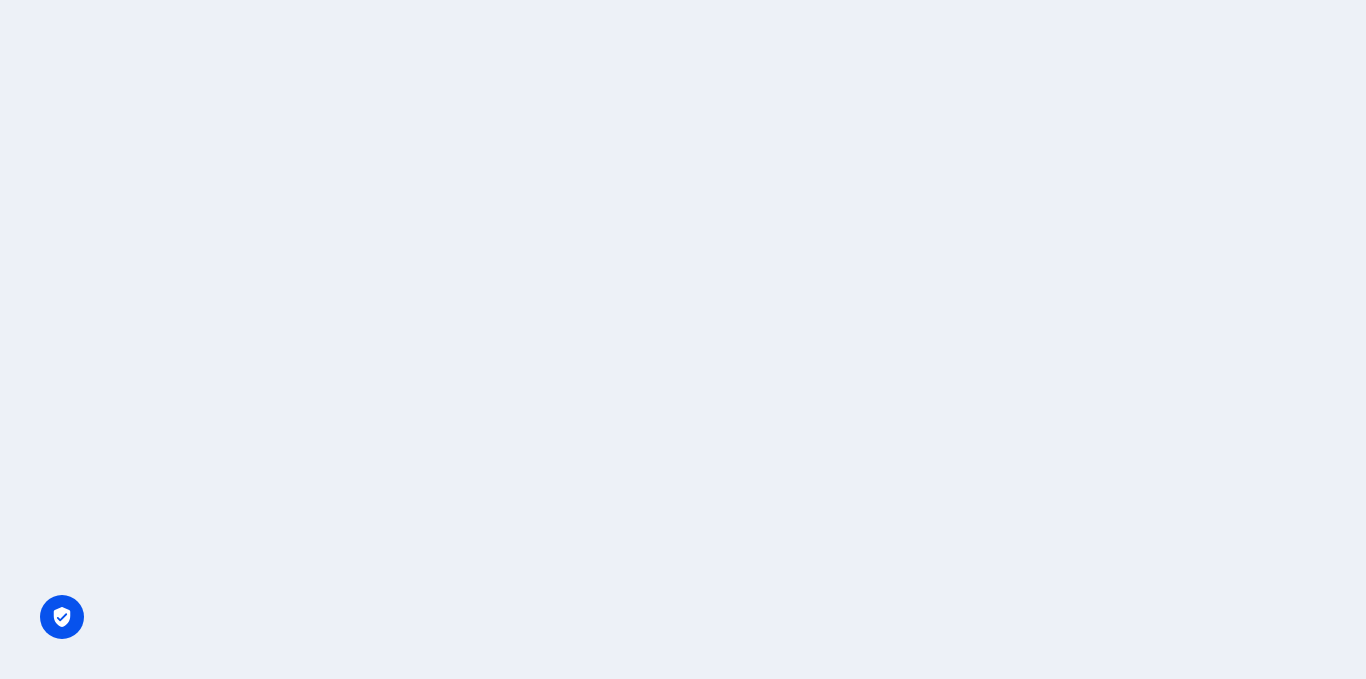 scroll, scrollTop: 0, scrollLeft: 0, axis: both 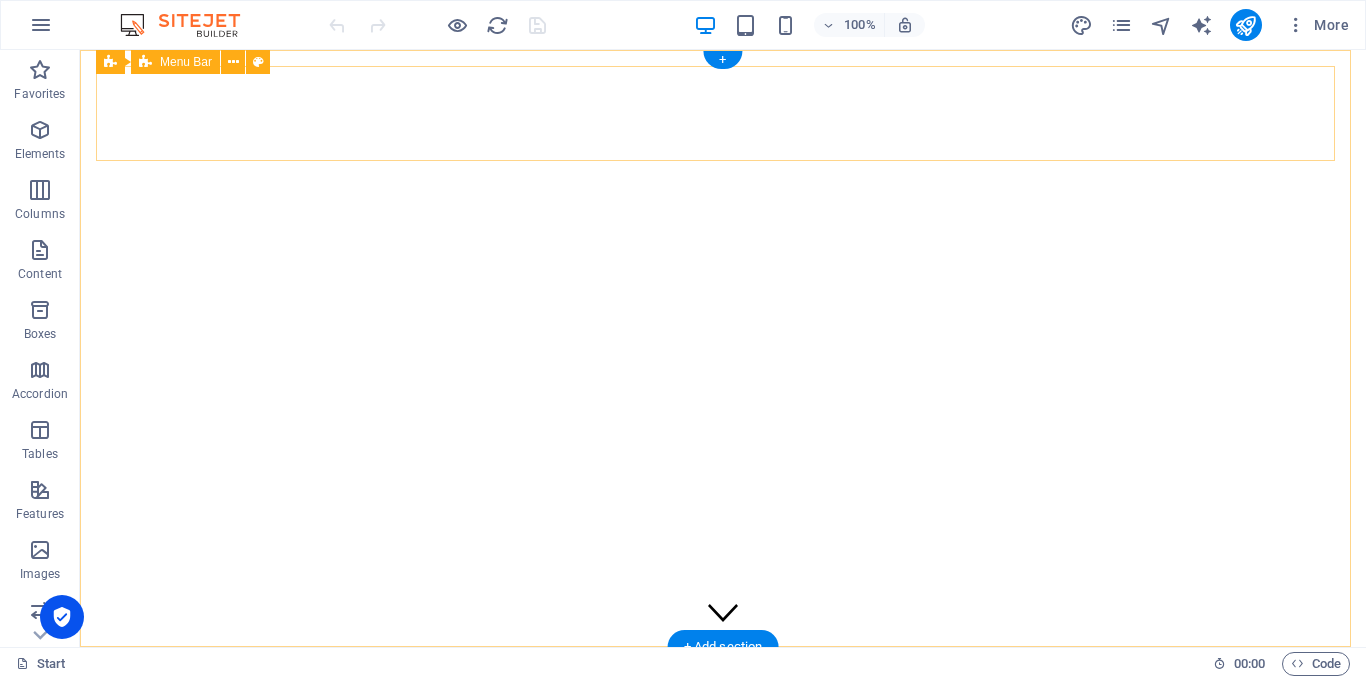 click on "HOME ABOUT US PRODUCTS GALLERY CONTACT US" at bounding box center [723, 704] 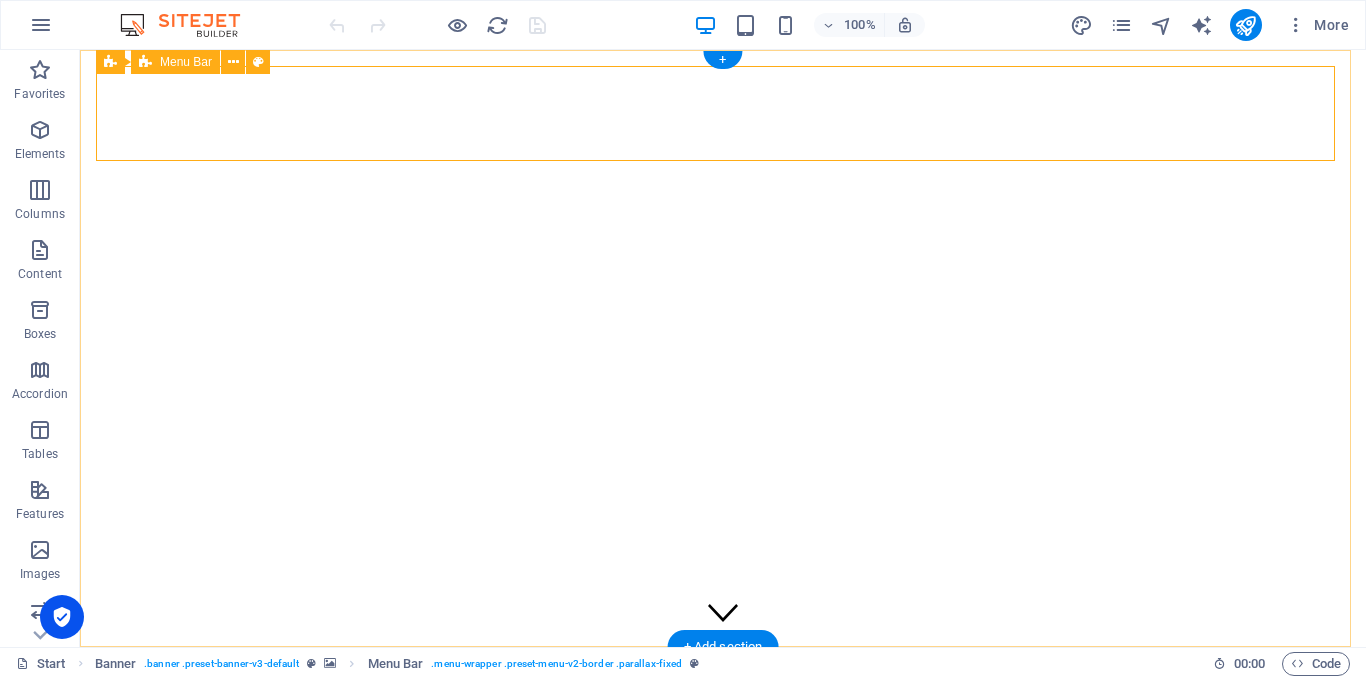 click on "HOME ABOUT US PRODUCTS GALLERY CONTACT US" at bounding box center (723, 704) 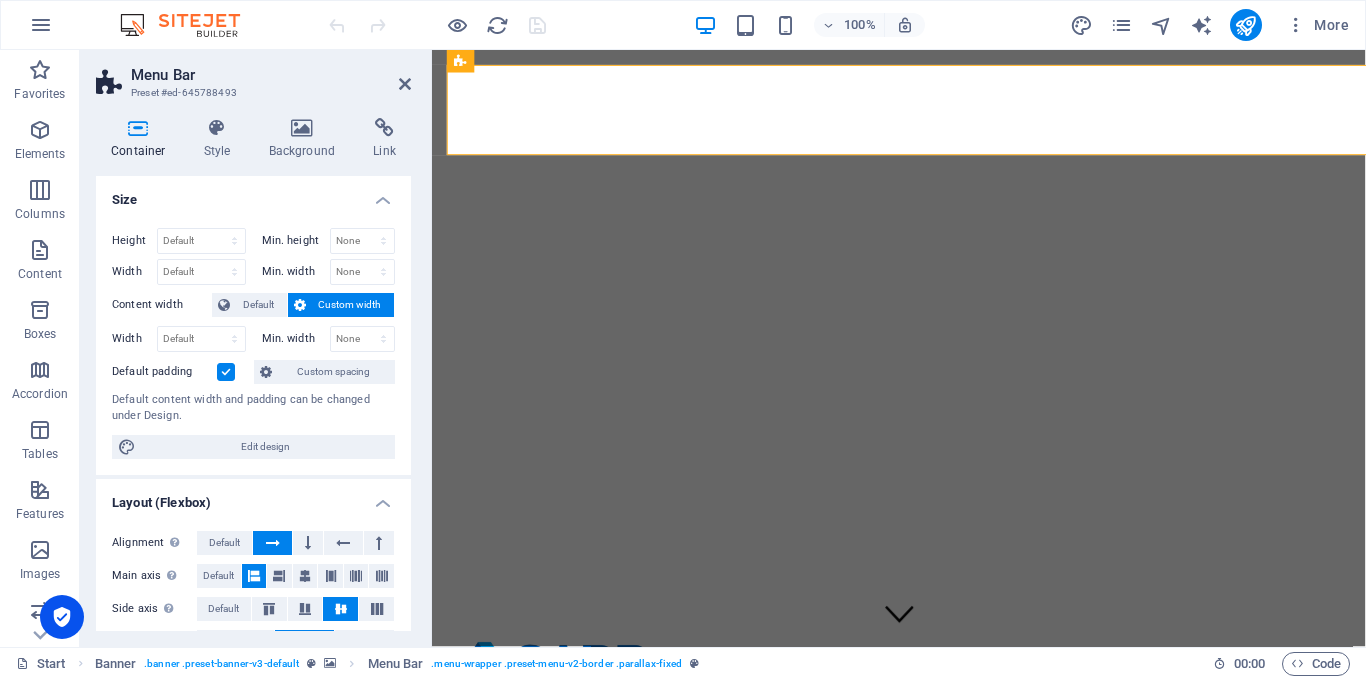 click on "Background" at bounding box center (306, 139) 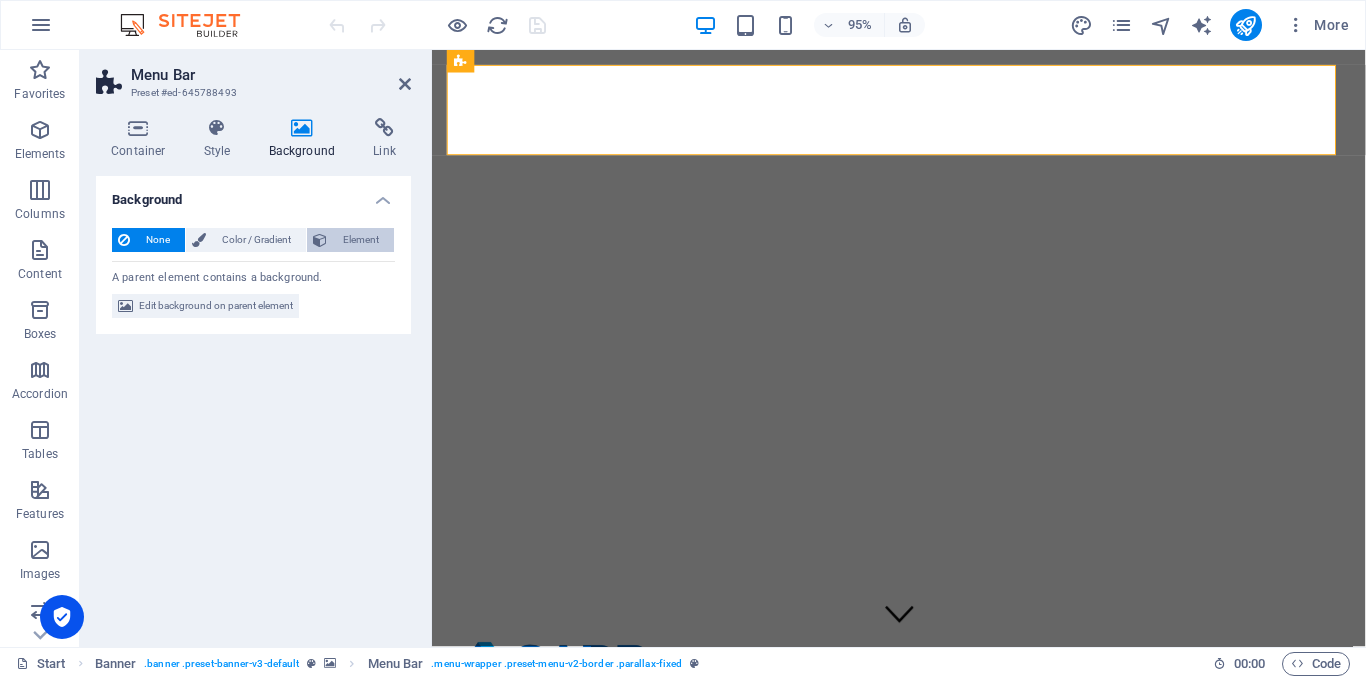 click on "Element" at bounding box center [360, 240] 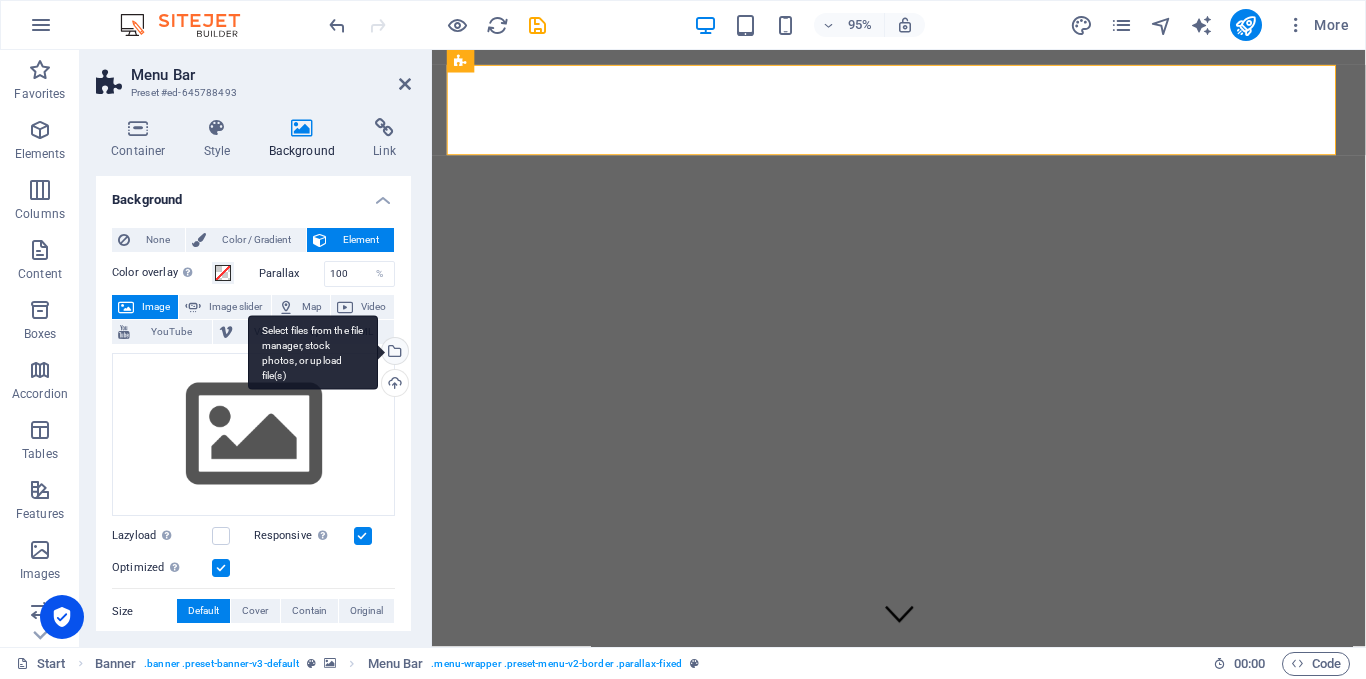 click on "Select files from the file manager, stock photos, or upload file(s)" at bounding box center (313, 352) 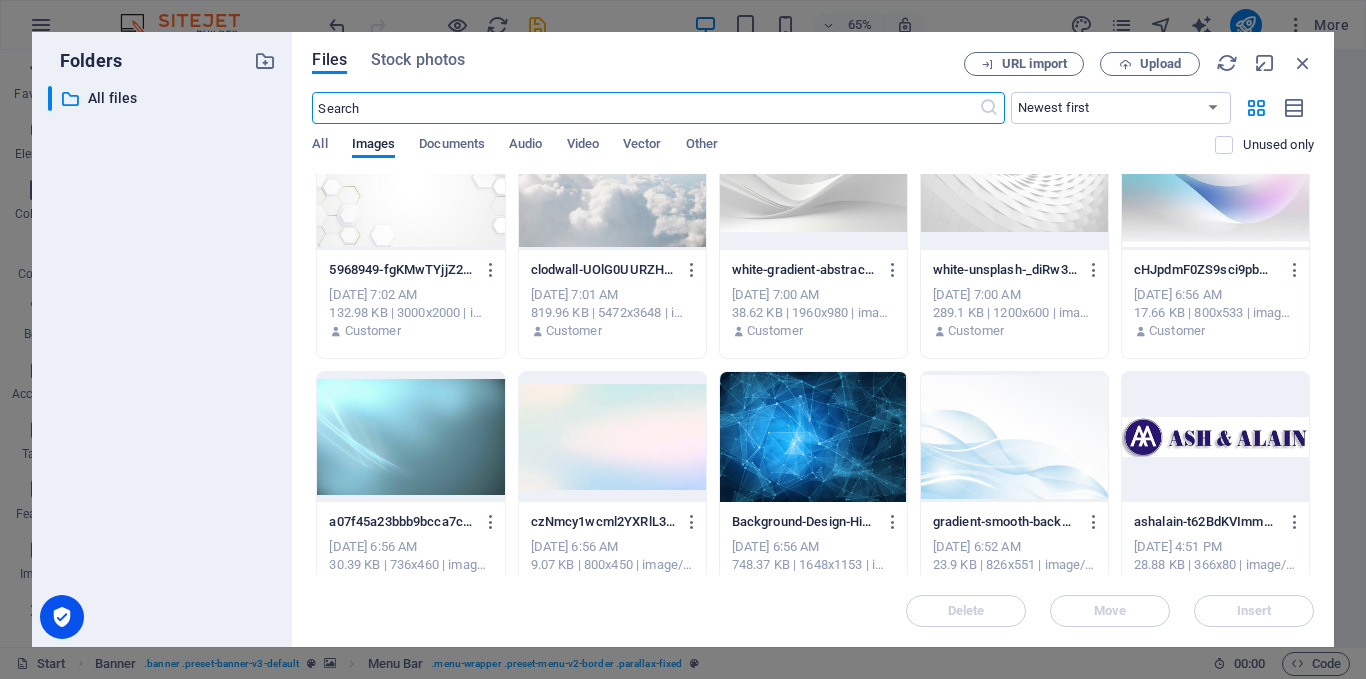 scroll, scrollTop: 459, scrollLeft: 0, axis: vertical 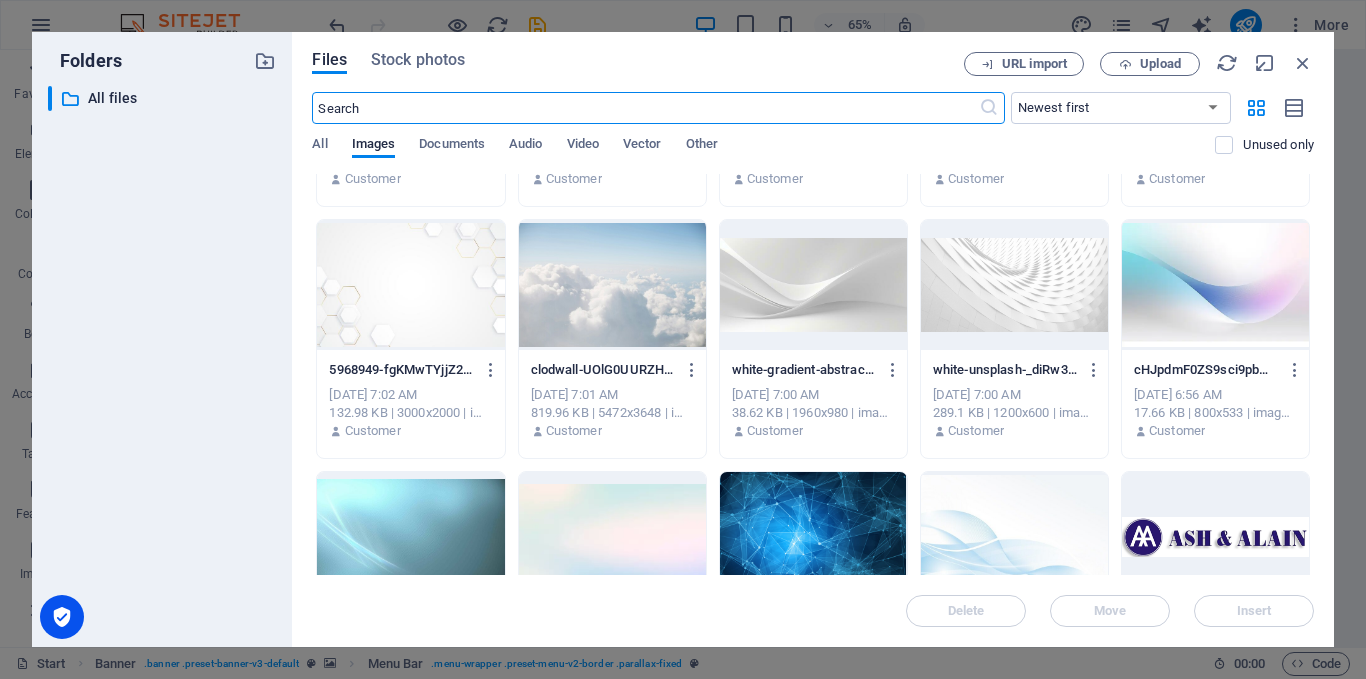 click at bounding box center [410, 285] 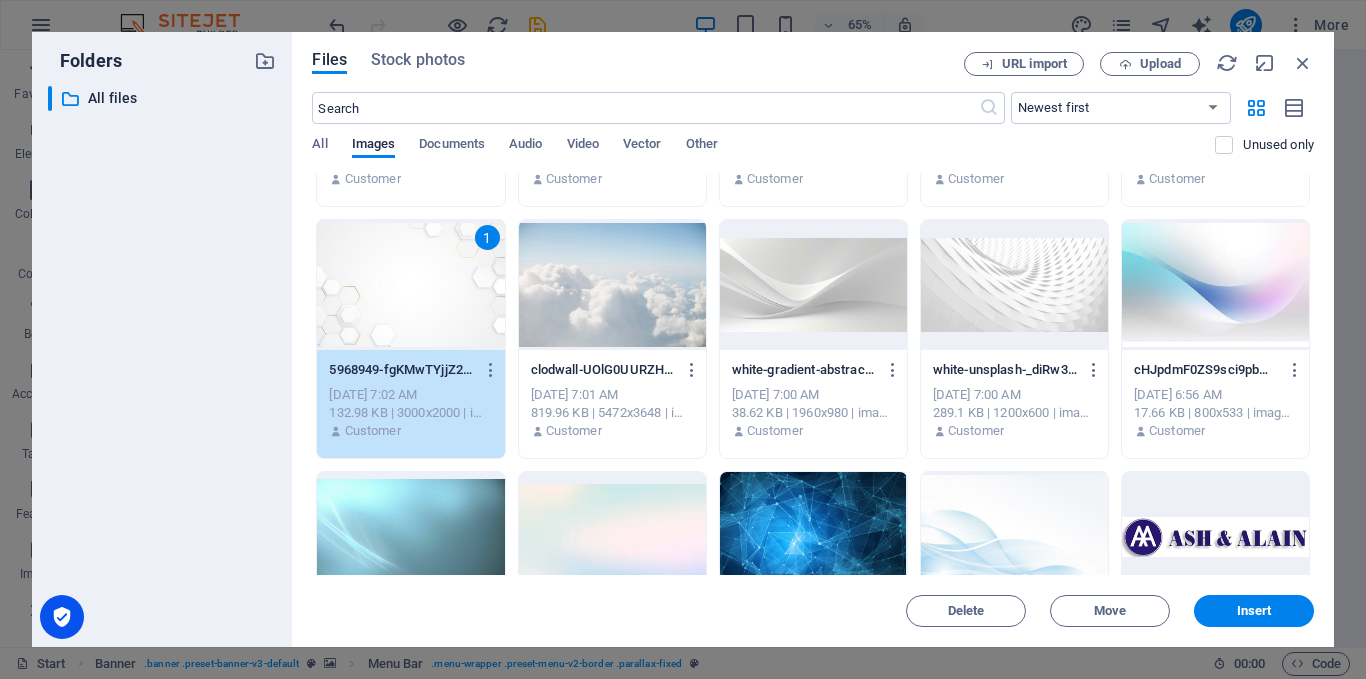 drag, startPoint x: 459, startPoint y: 276, endPoint x: 29, endPoint y: 242, distance: 431.3421 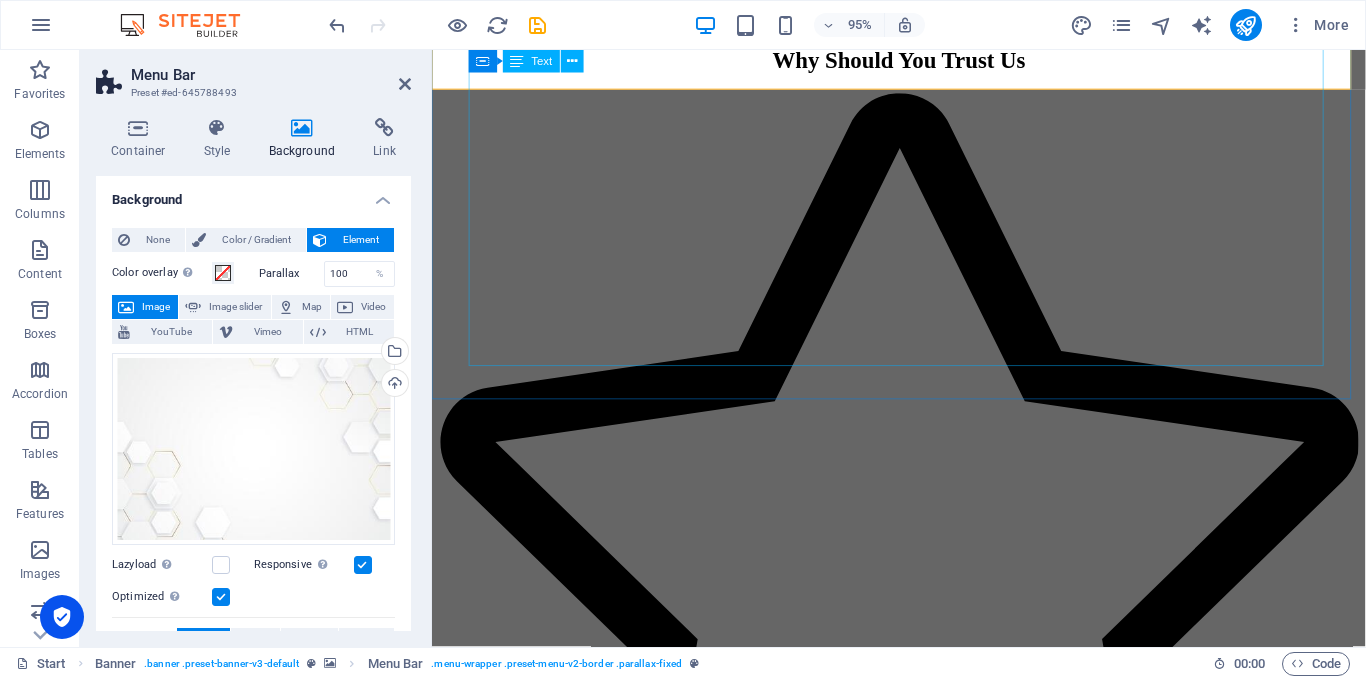 scroll, scrollTop: 1200, scrollLeft: 0, axis: vertical 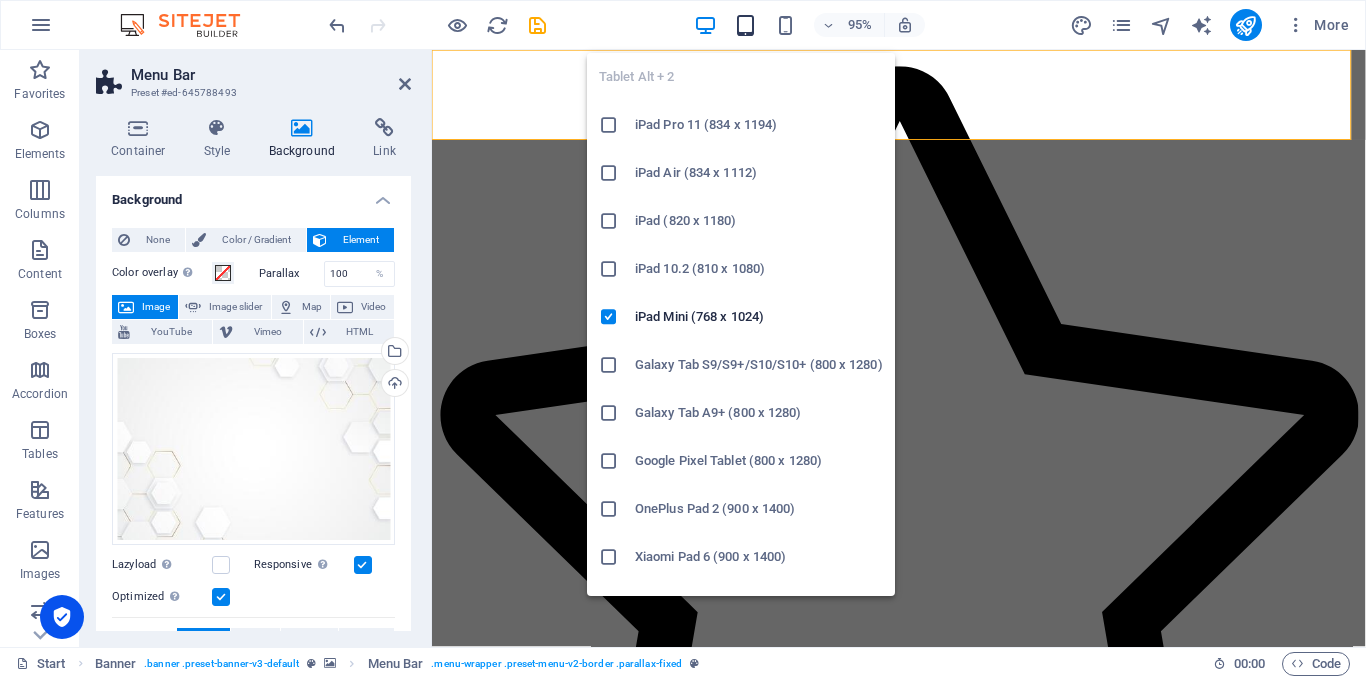 click at bounding box center (745, 25) 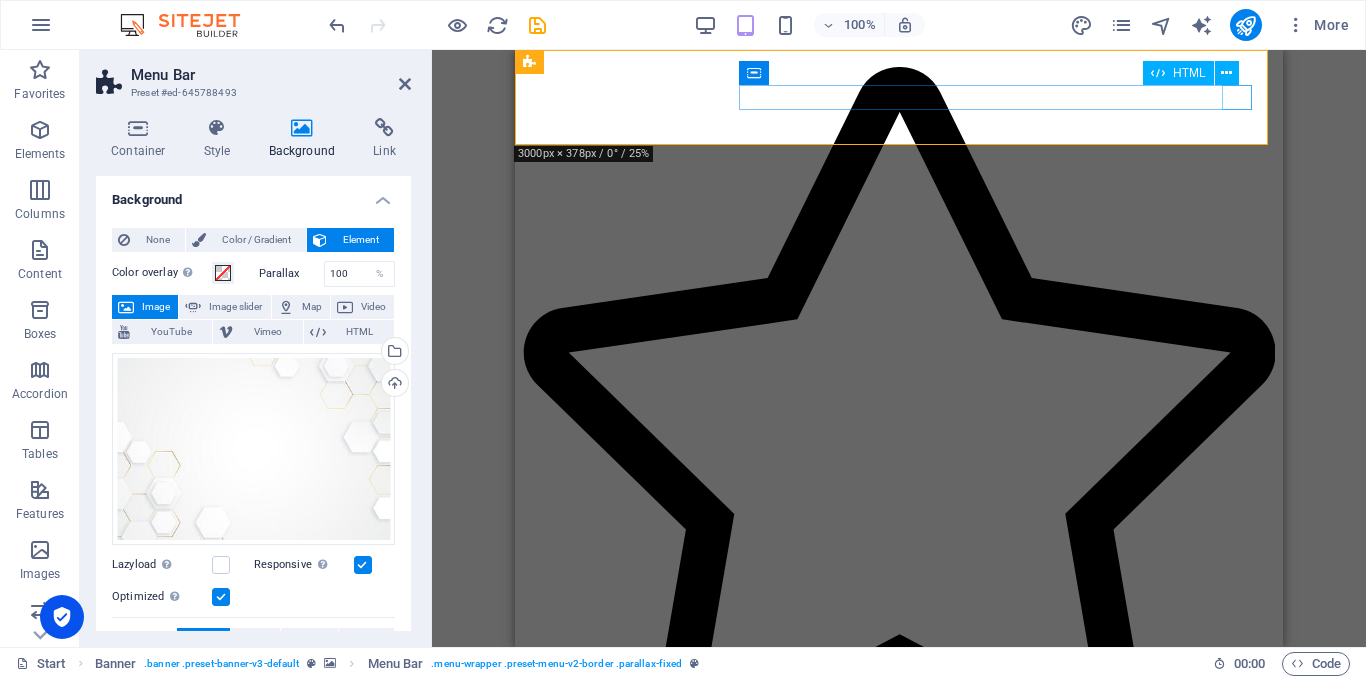 click at bounding box center (899, -431) 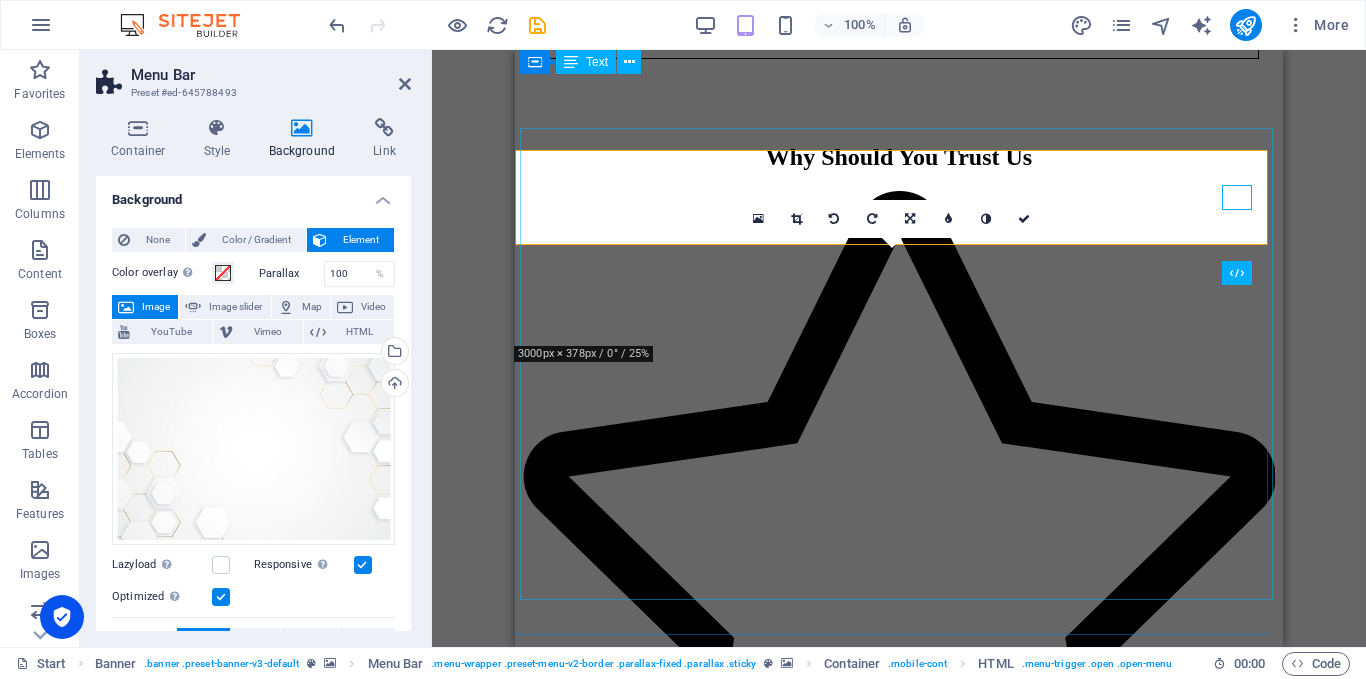 scroll, scrollTop: 1000, scrollLeft: 0, axis: vertical 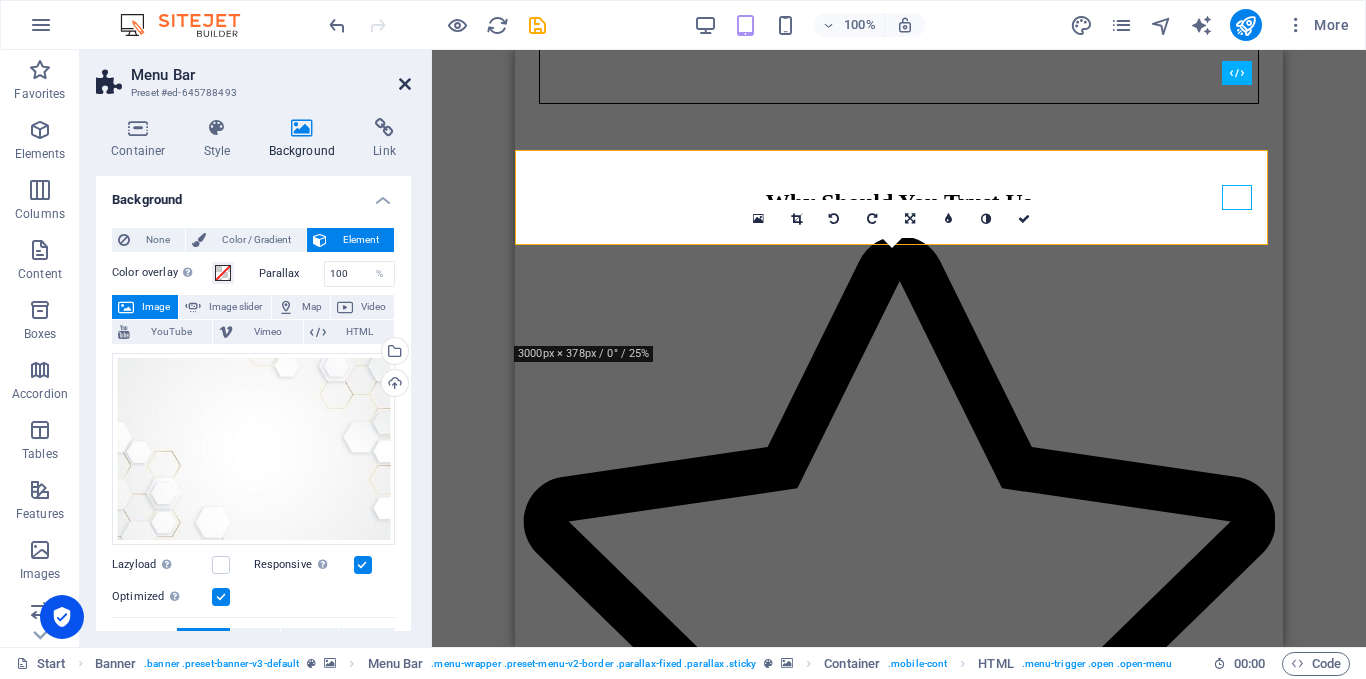 click at bounding box center (405, 84) 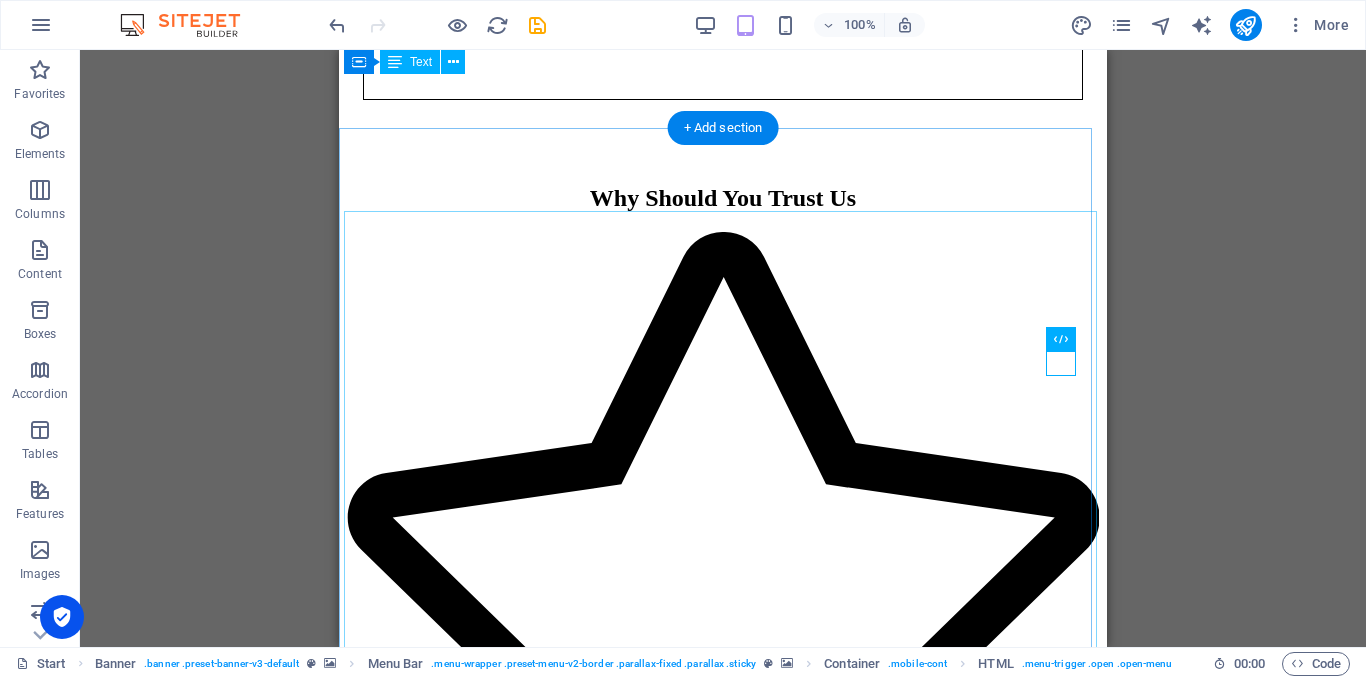 scroll, scrollTop: 900, scrollLeft: 0, axis: vertical 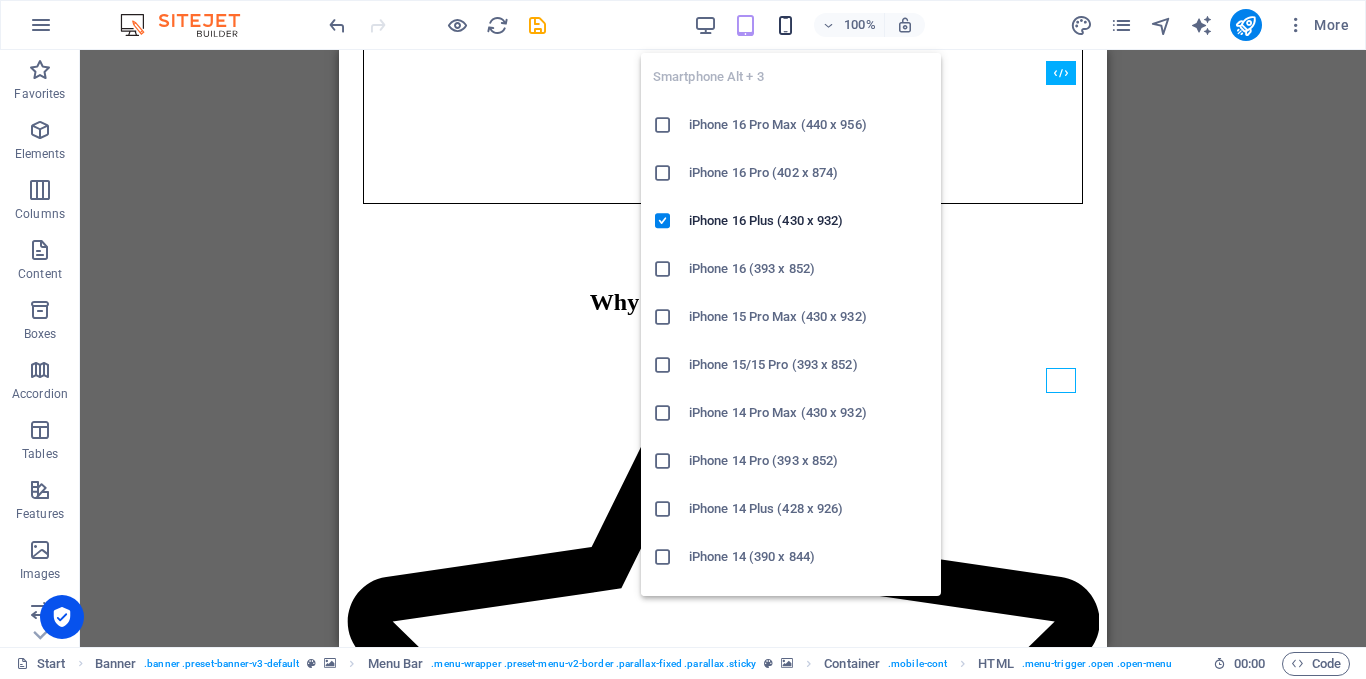 click at bounding box center (785, 25) 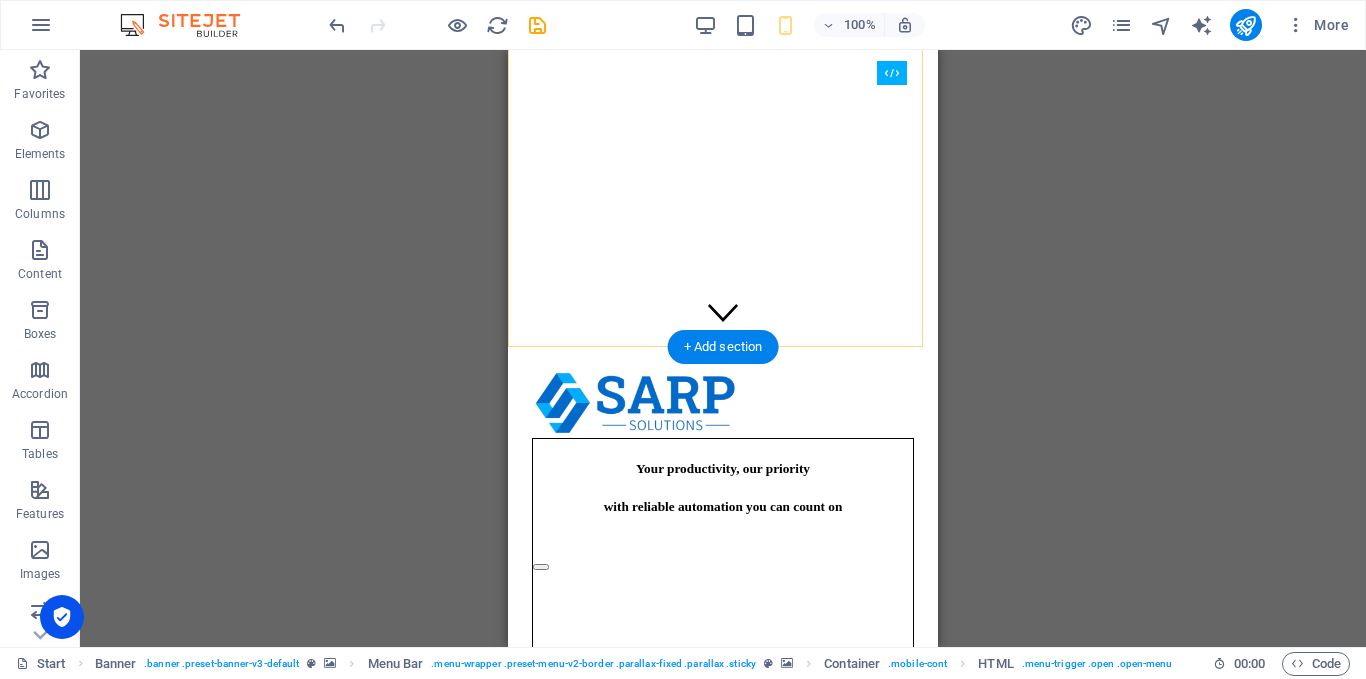 scroll, scrollTop: 0, scrollLeft: 0, axis: both 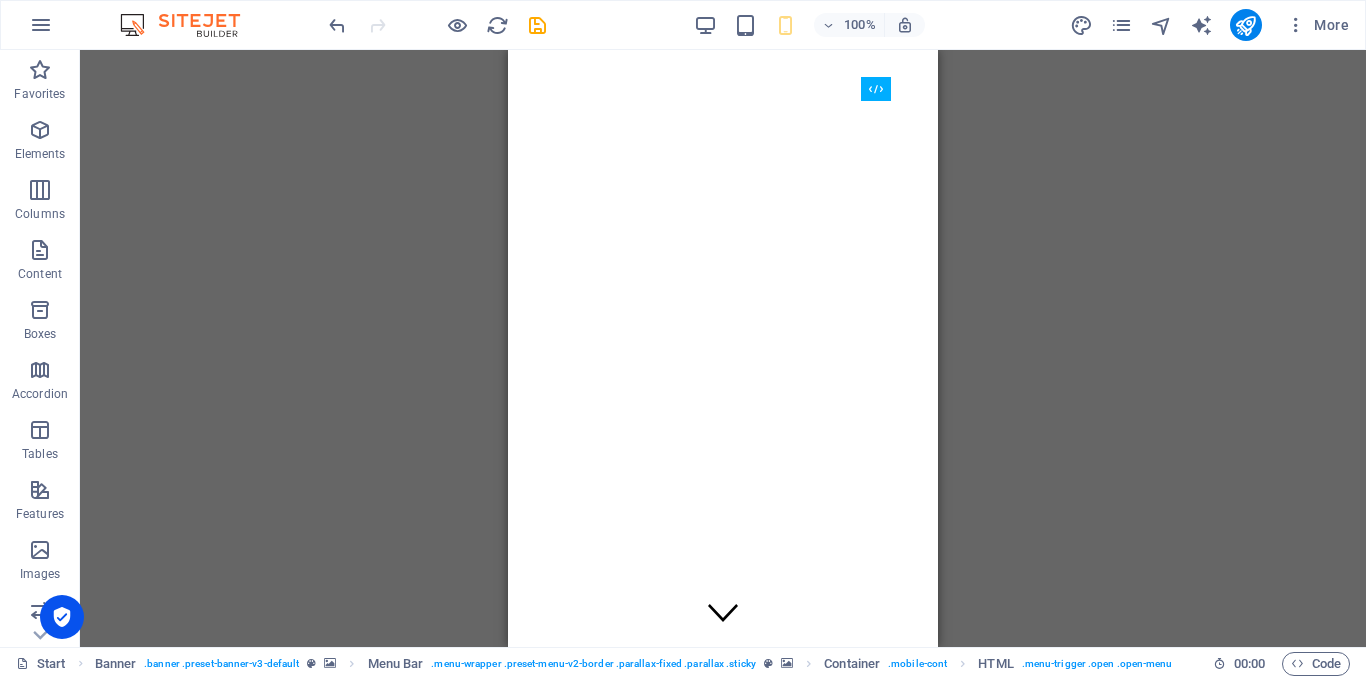 click on "Container   H2   Container   Banner   Container   Banner   Boxes   Spacer   Container   H3   Container   Container   Text   Container   Spacer   Preset   Image slider   Preset   Text   Banner   Menu Bar   Menu Bar   Image   Spacer   Icon   Container   Spacer   Container   Container   H2   Spacer   Text   HTML   Container   Banner   Menu Bar   Menu   Spacer   Container   Spacer   Container   Container   Image   Preset   Container   Spacer   Container   H2" at bounding box center [723, 348] 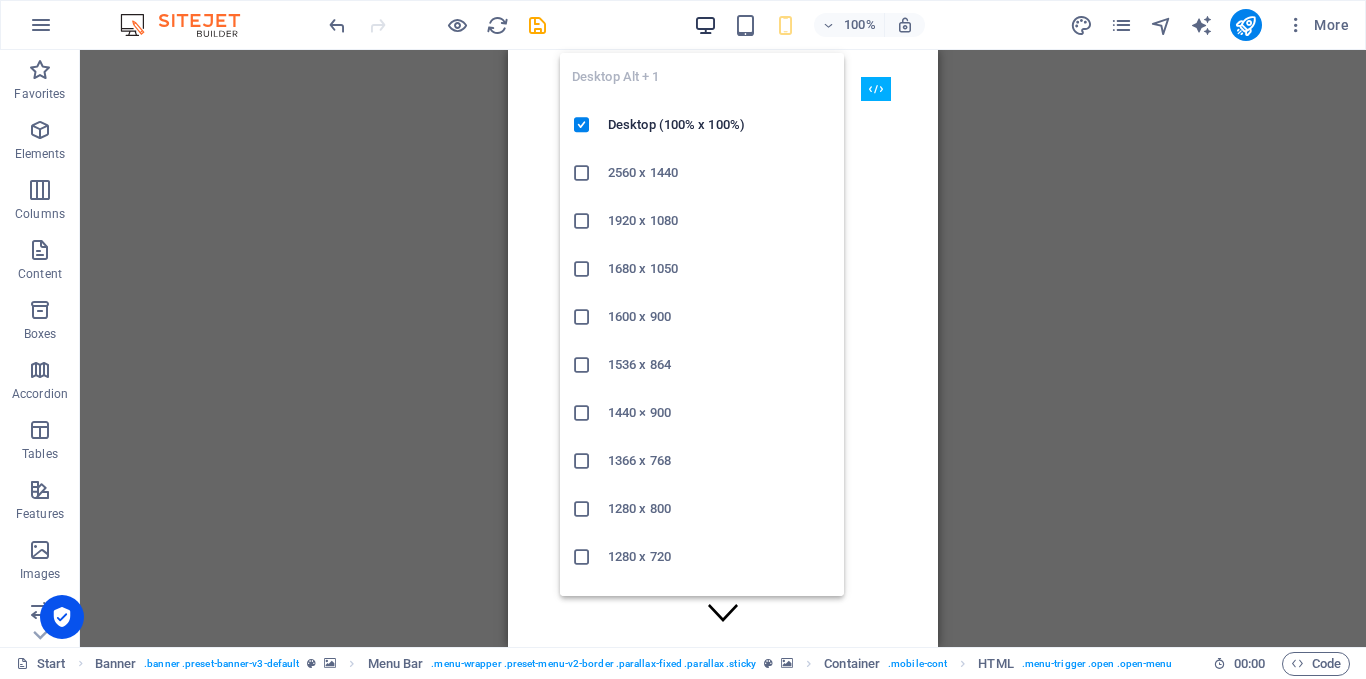 click at bounding box center (705, 25) 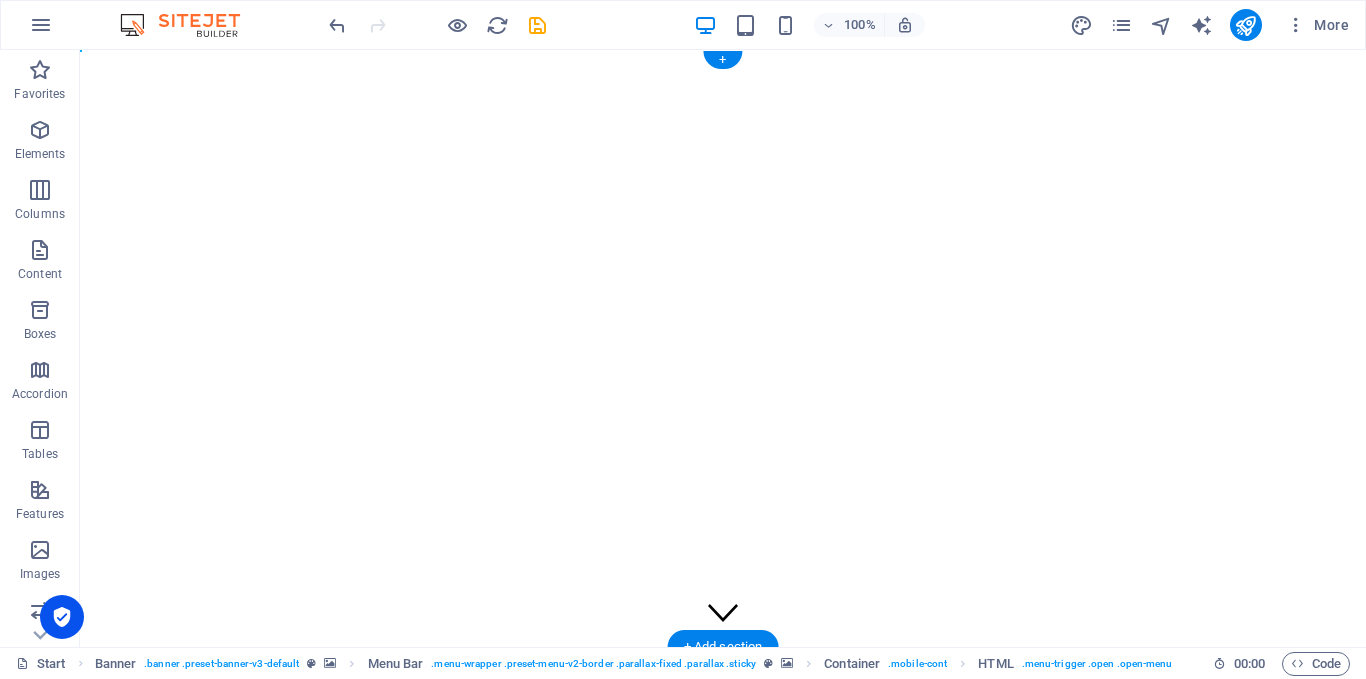 click at bounding box center [723, 671] 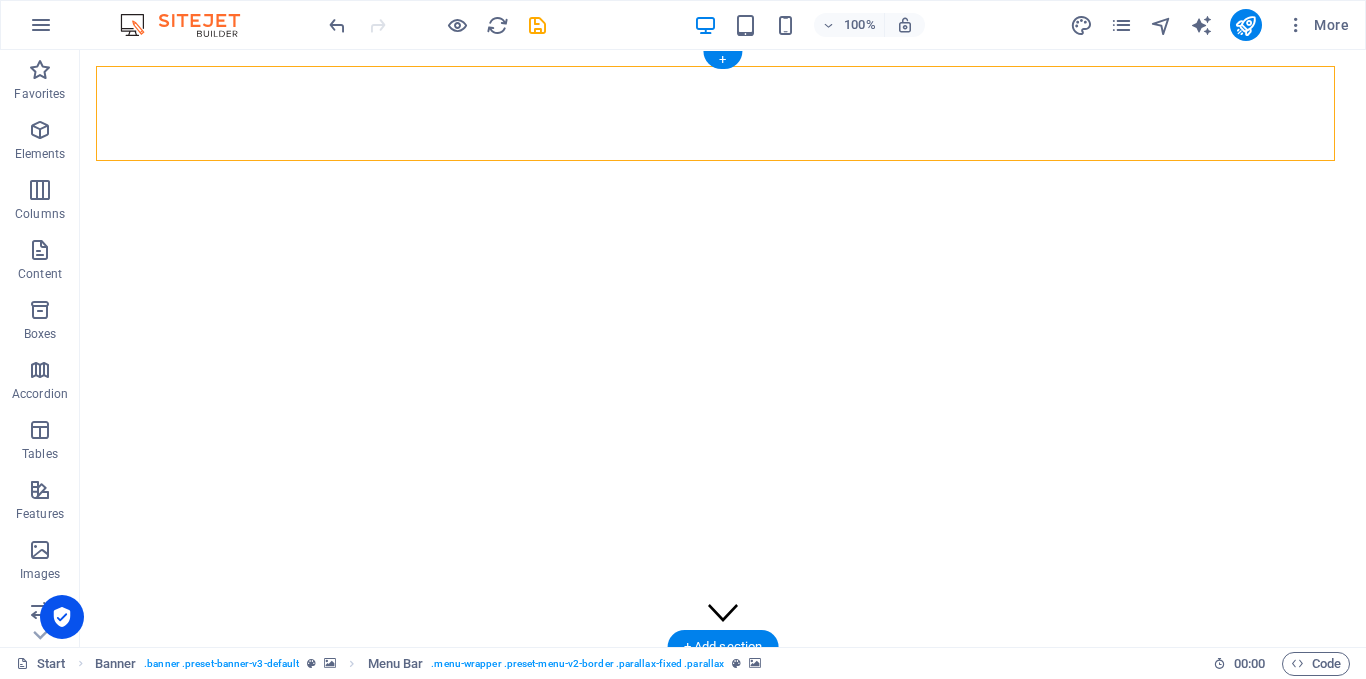 click at bounding box center (723, 671) 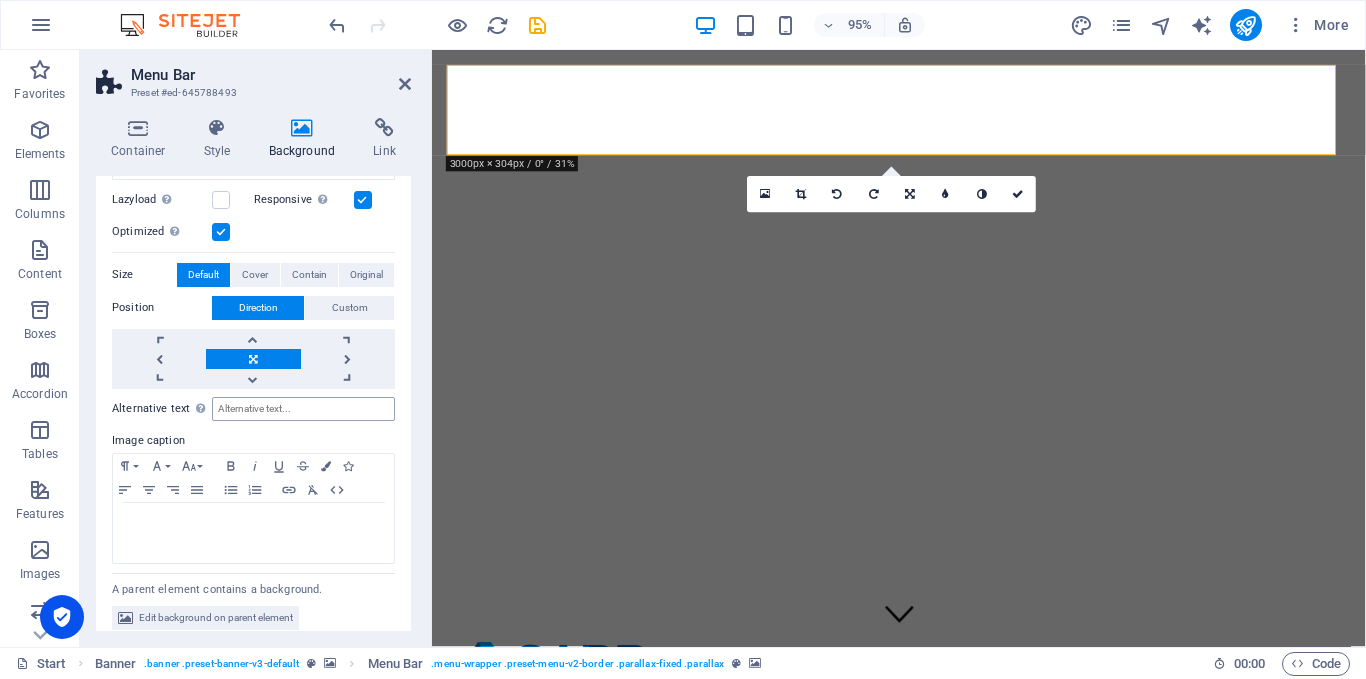 scroll, scrollTop: 378, scrollLeft: 0, axis: vertical 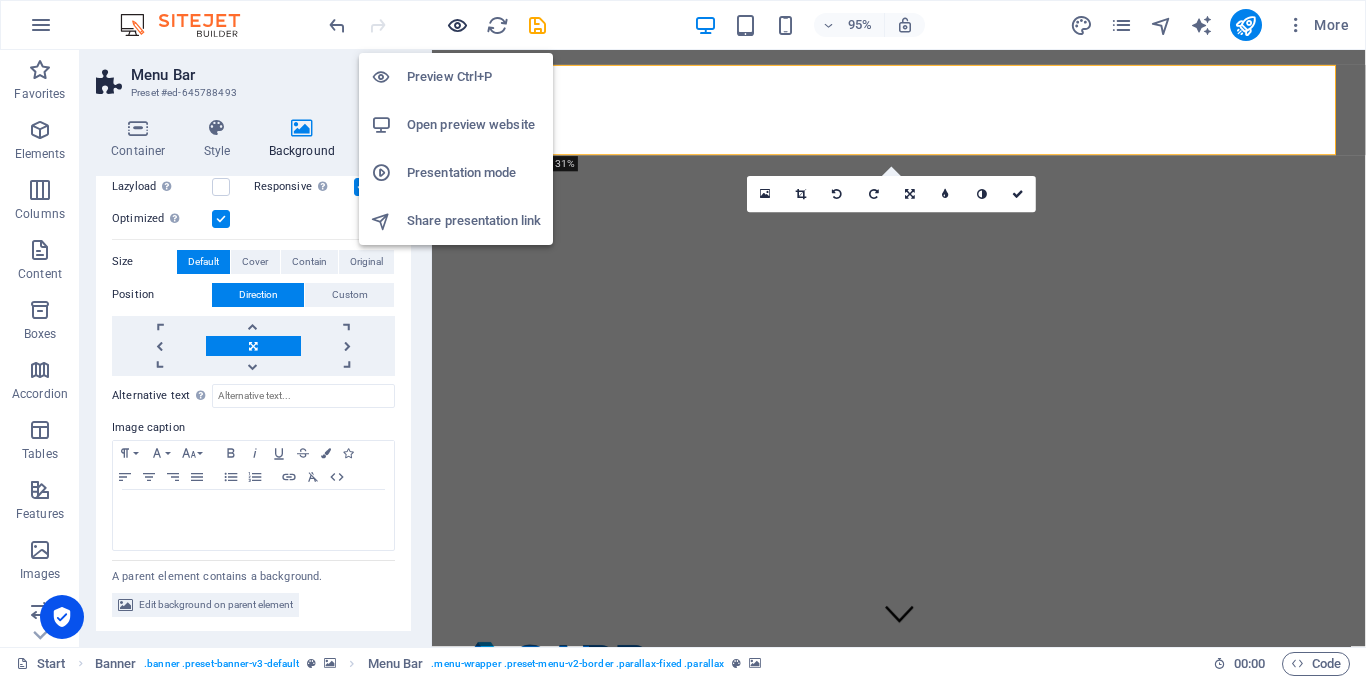 click at bounding box center (457, 25) 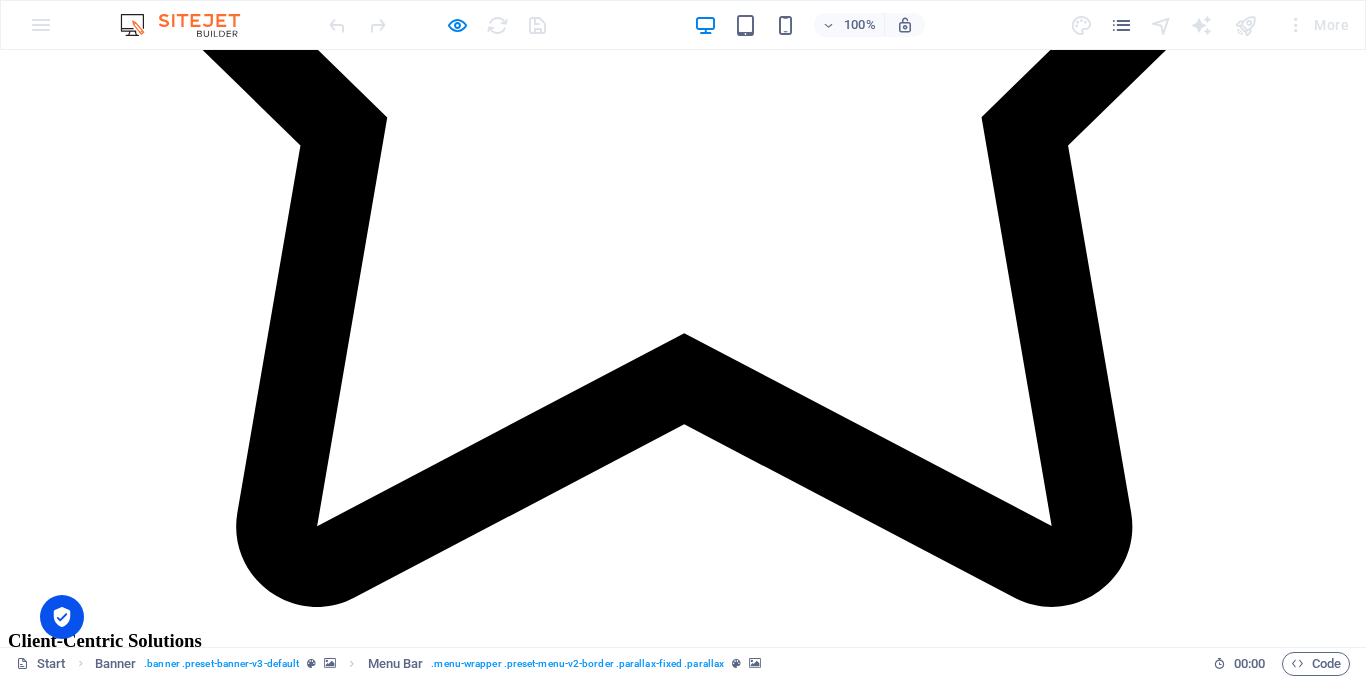 scroll, scrollTop: 4779, scrollLeft: 0, axis: vertical 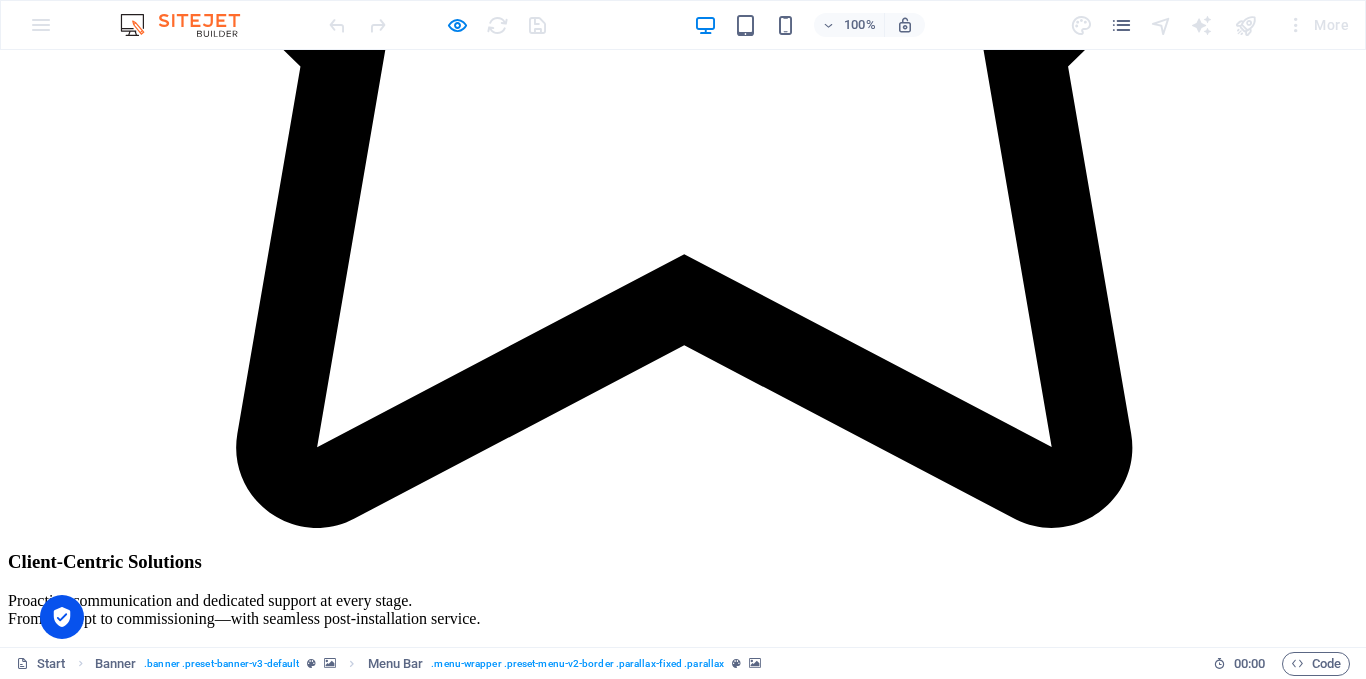click on "GALLERY" at bounding box center [1289, 816] 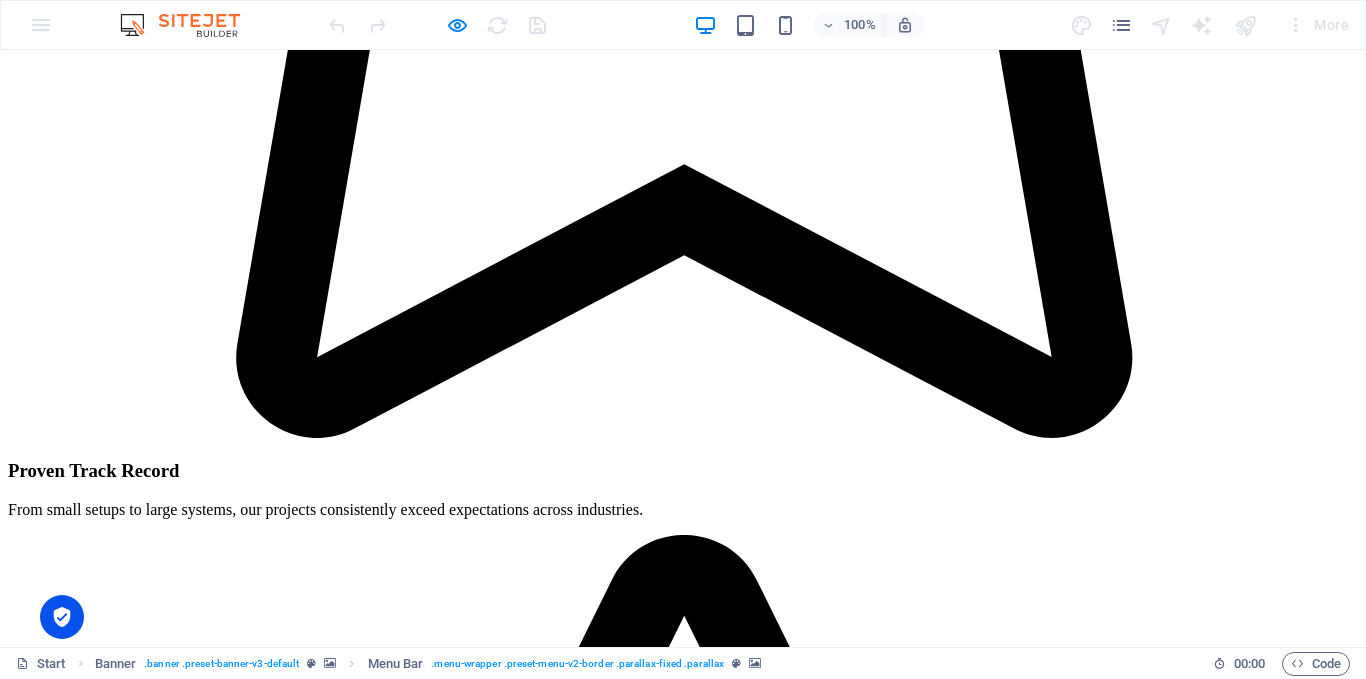 click on "PRODUCTS" at bounding box center (1294, 798) 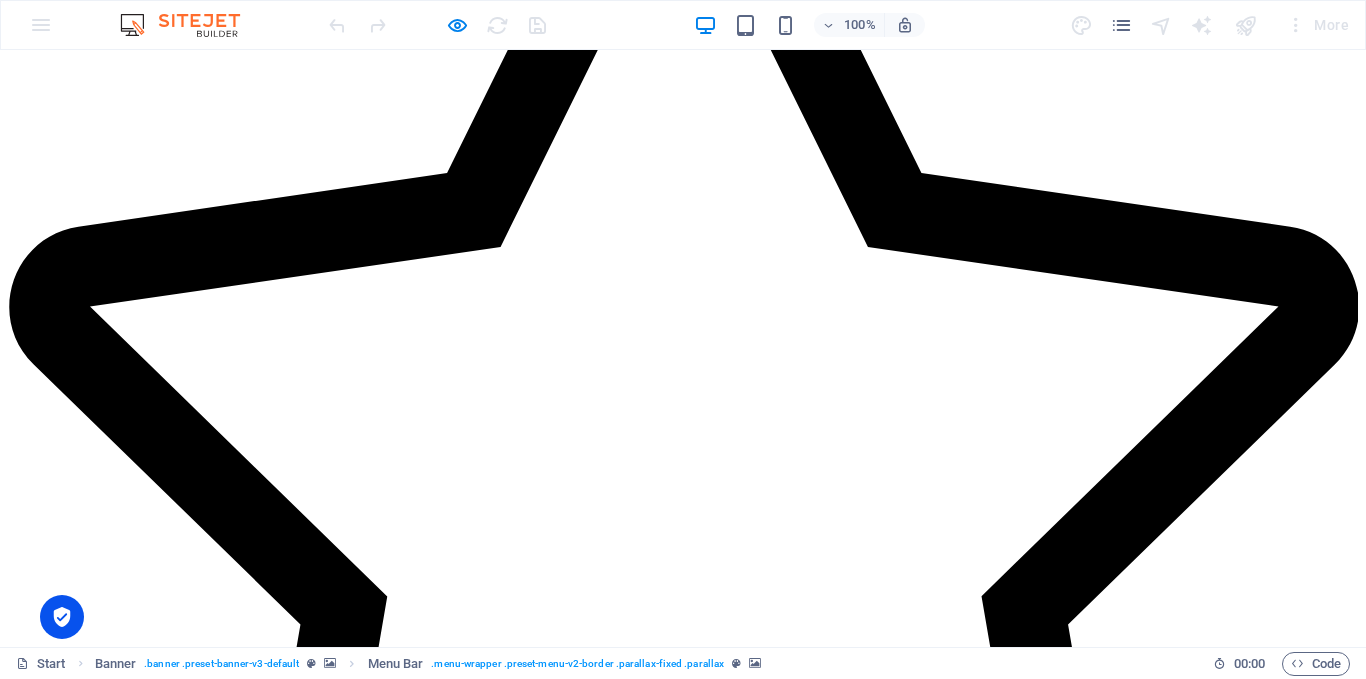 click on "ABOUT US" at bounding box center (1291, 780) 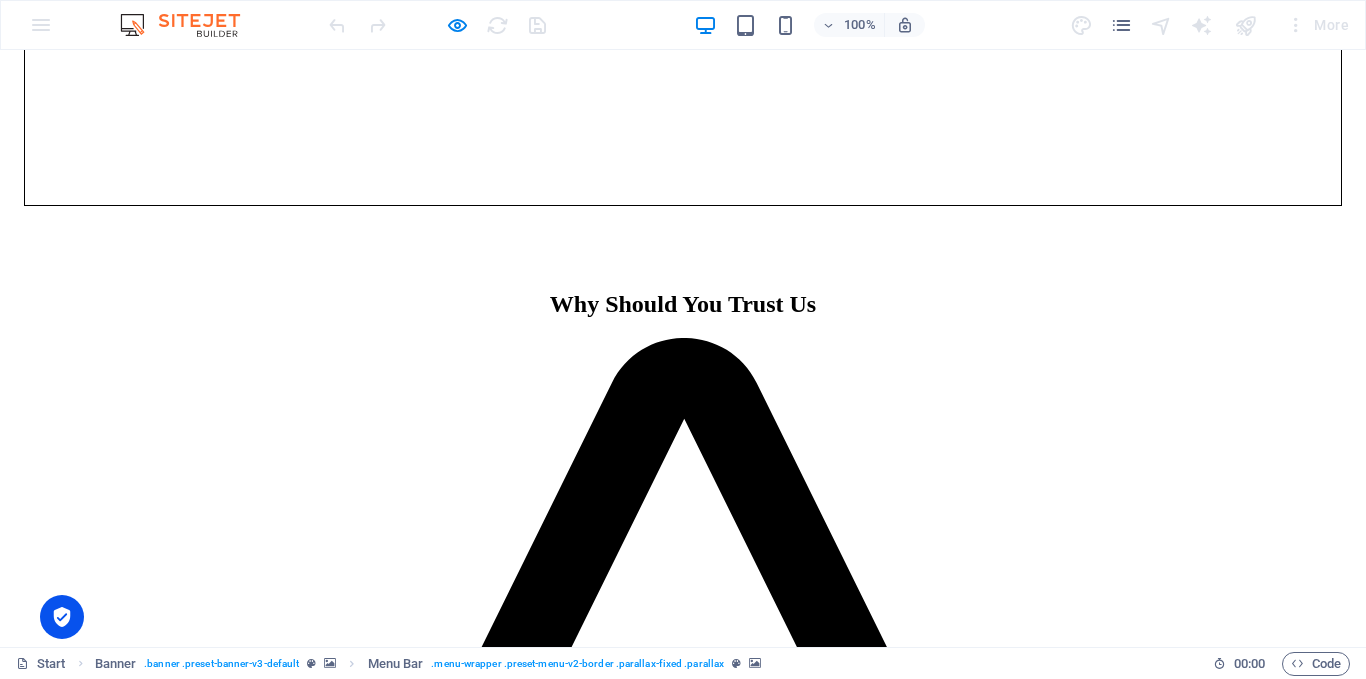 click on "HOME" at bounding box center [1275, 762] 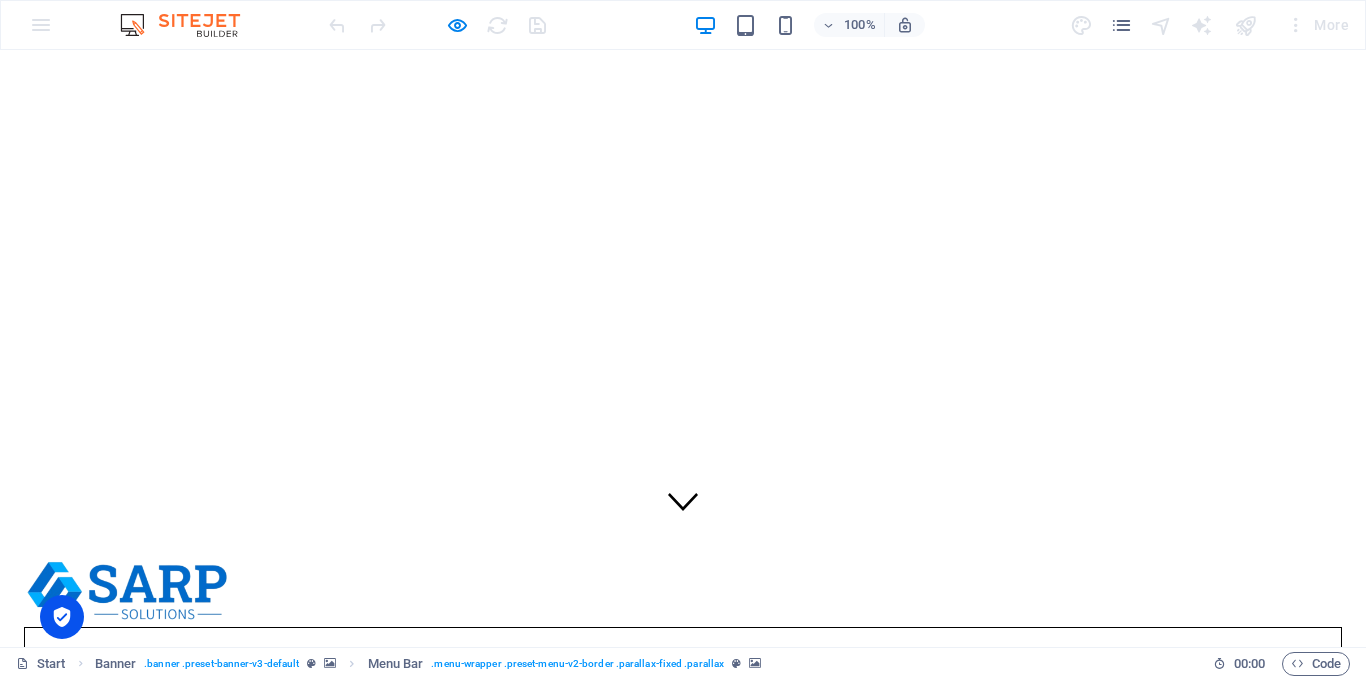 click on "CONTACT US" at bounding box center (1301, 834) 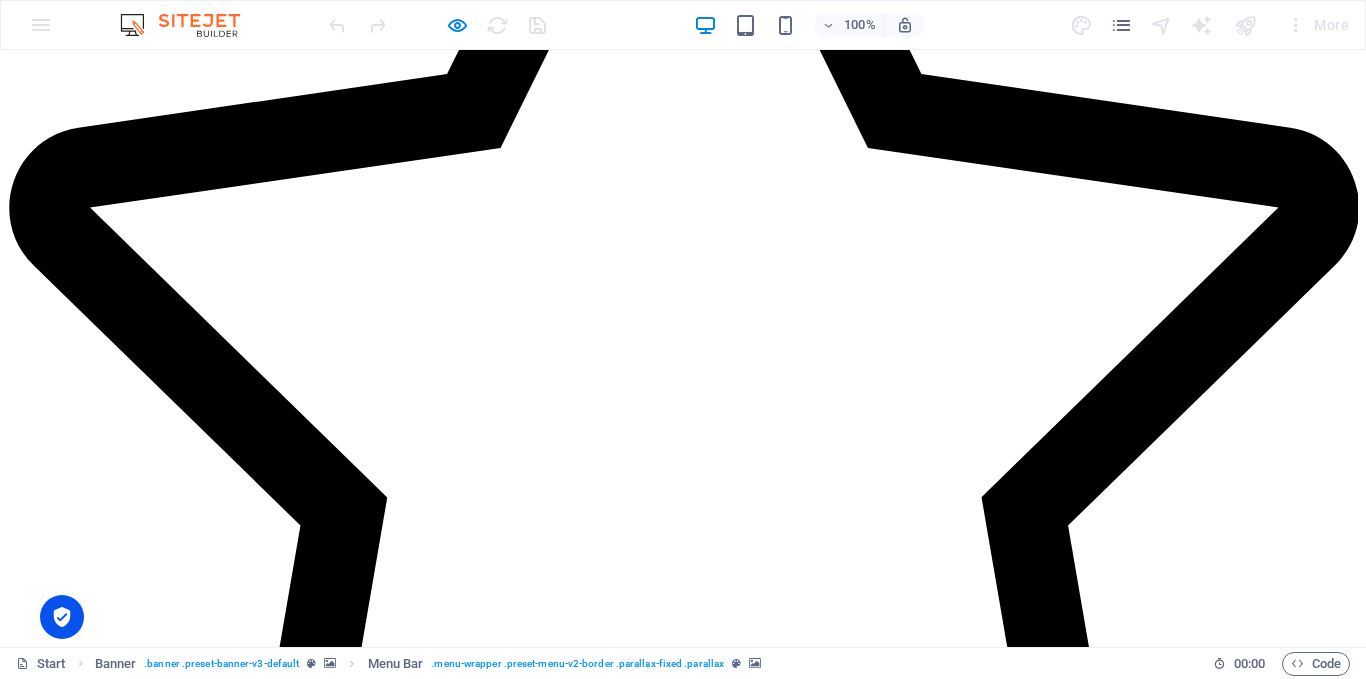 scroll, scrollTop: 4478, scrollLeft: 0, axis: vertical 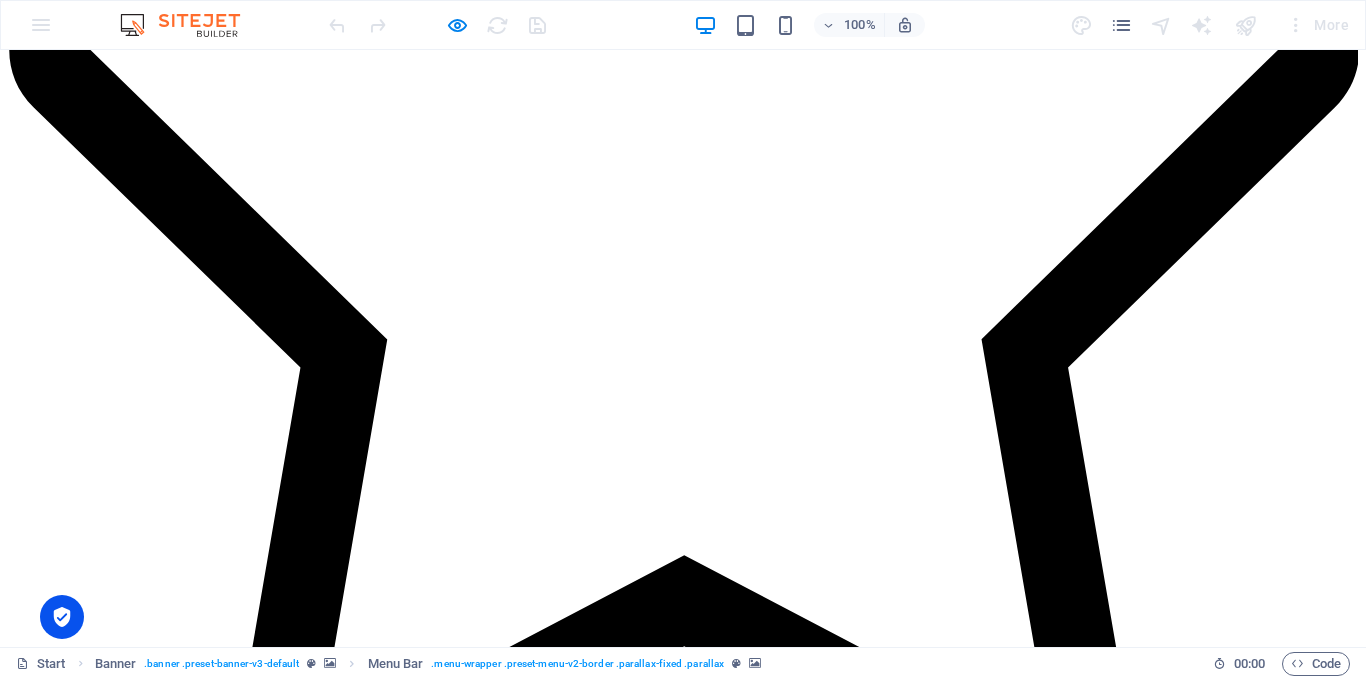 click on "100%" at bounding box center [809, 25] 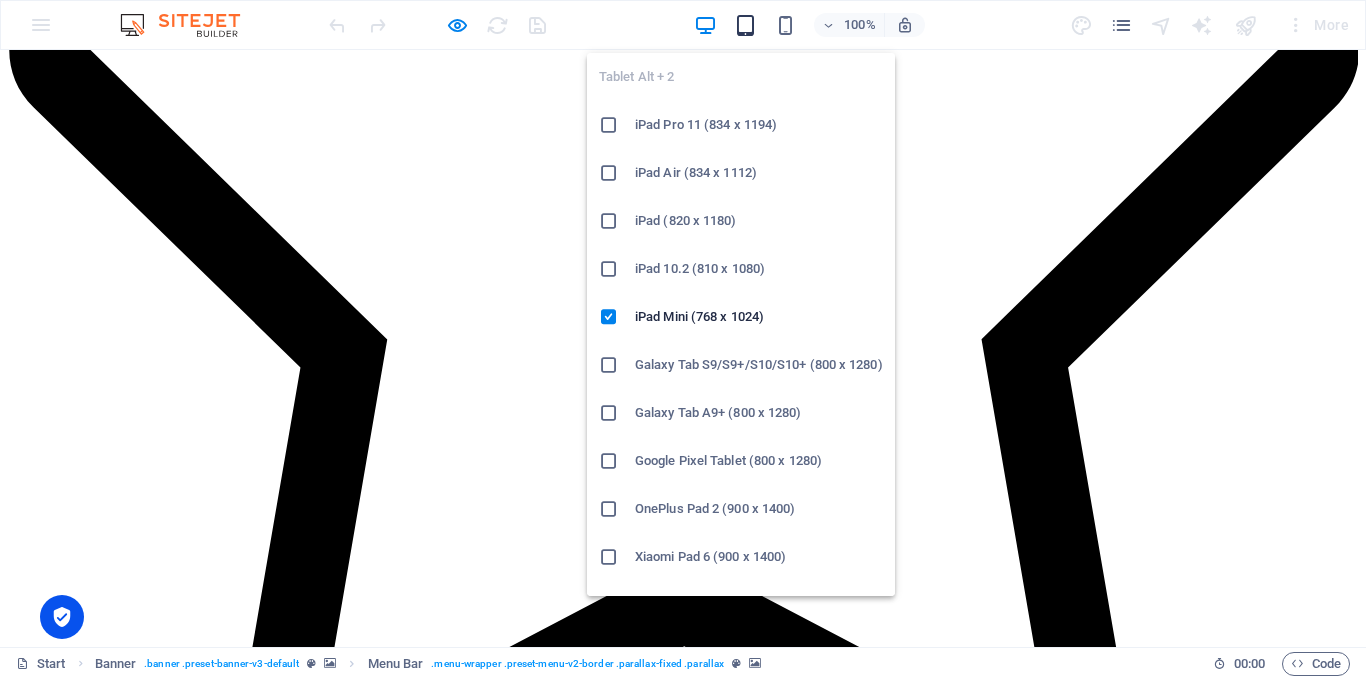 click at bounding box center [745, 25] 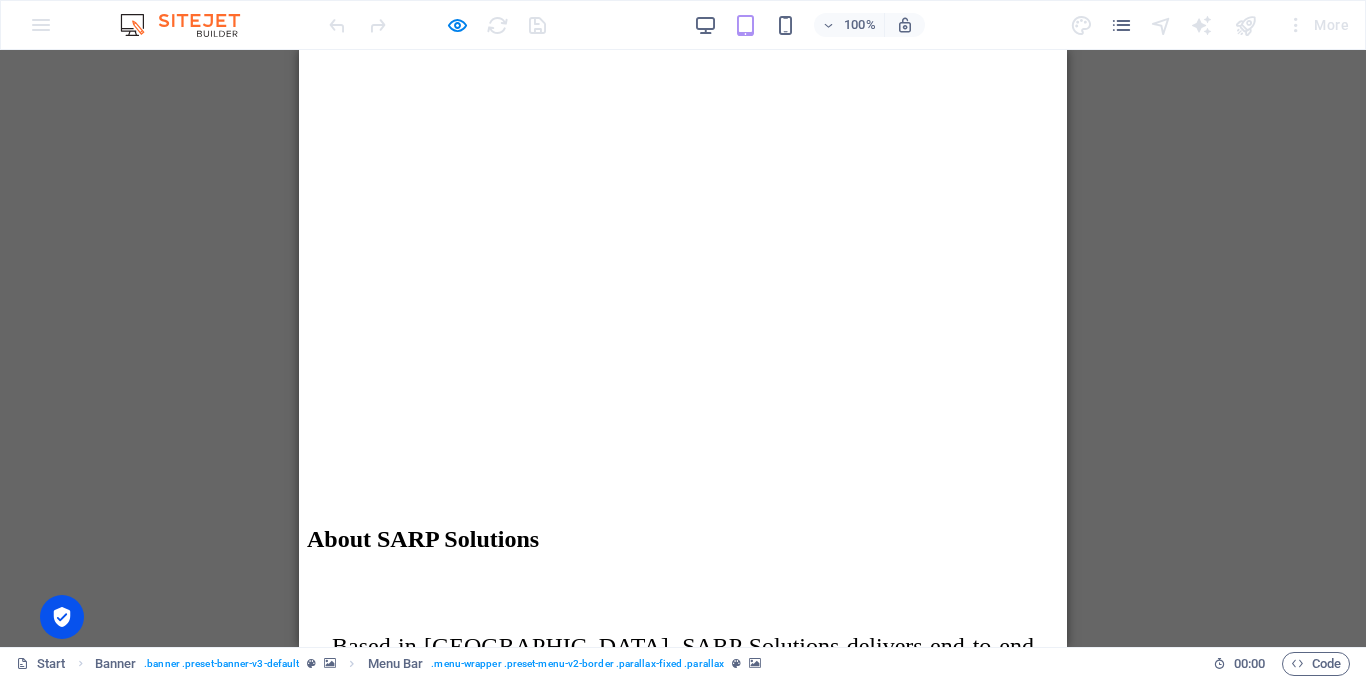 scroll, scrollTop: 3599, scrollLeft: 0, axis: vertical 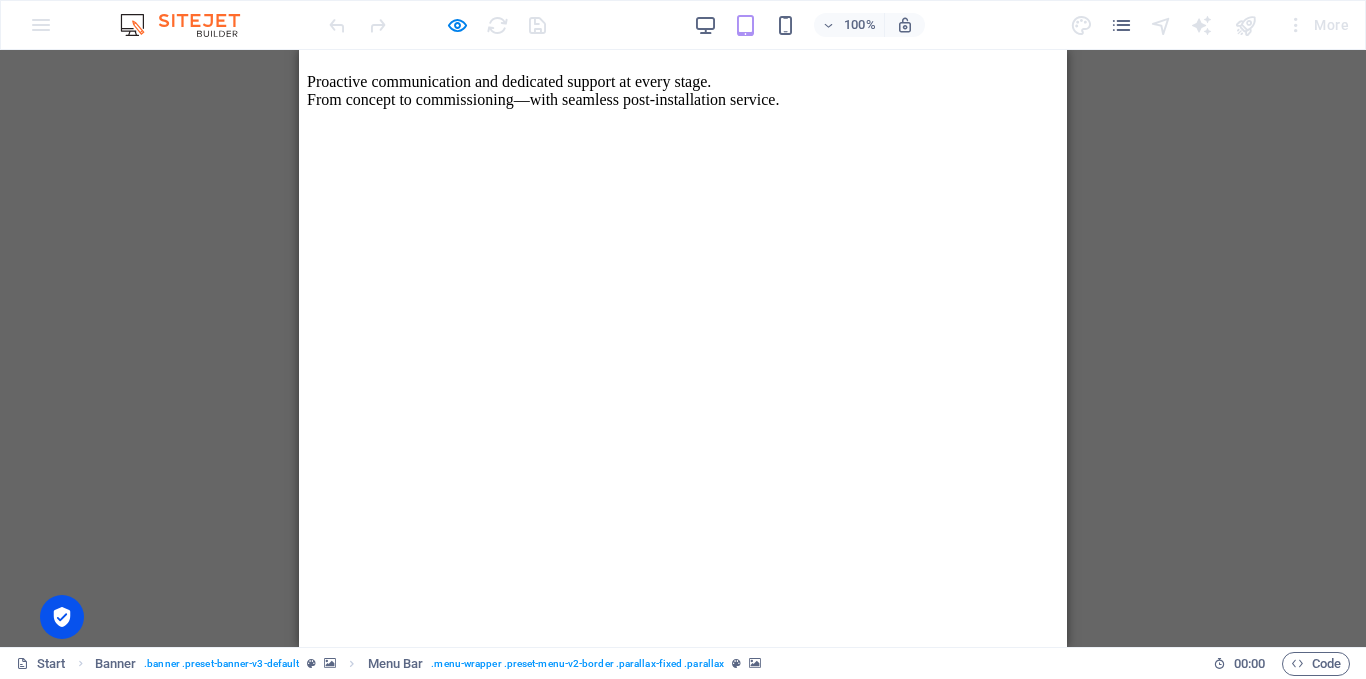 click at bounding box center (683, -2861) 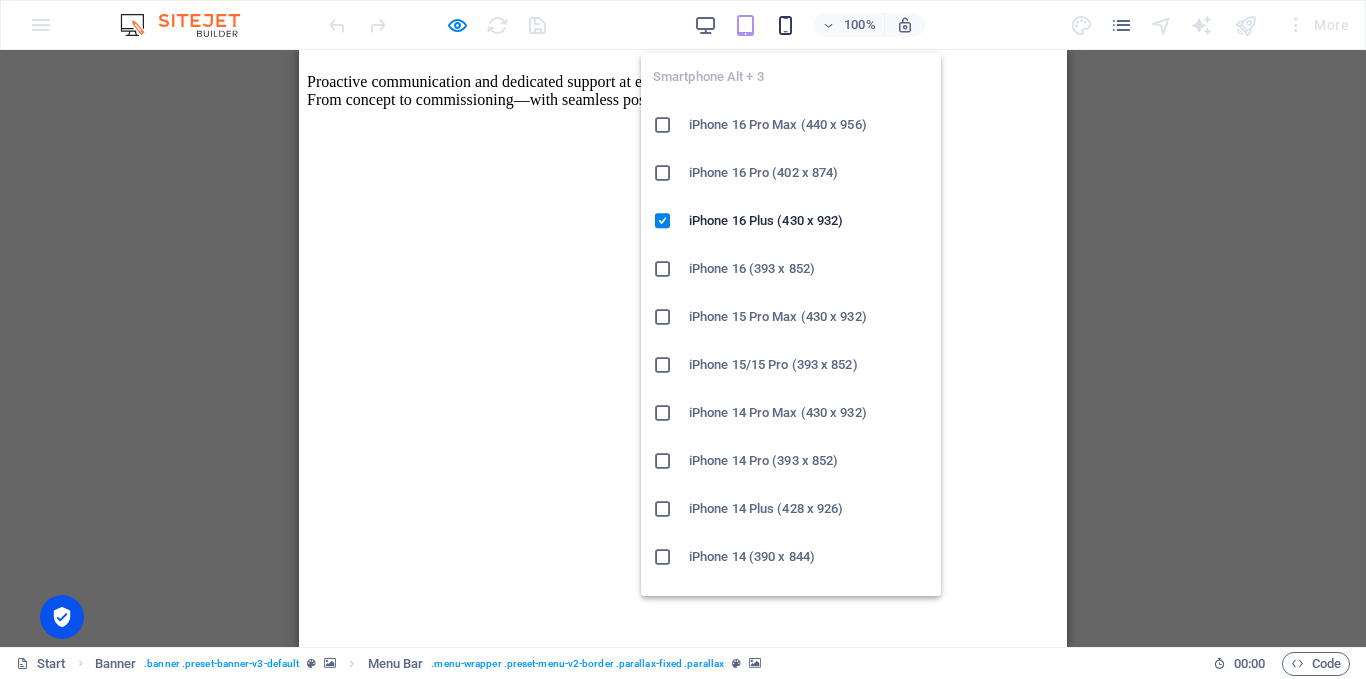 click at bounding box center [785, 25] 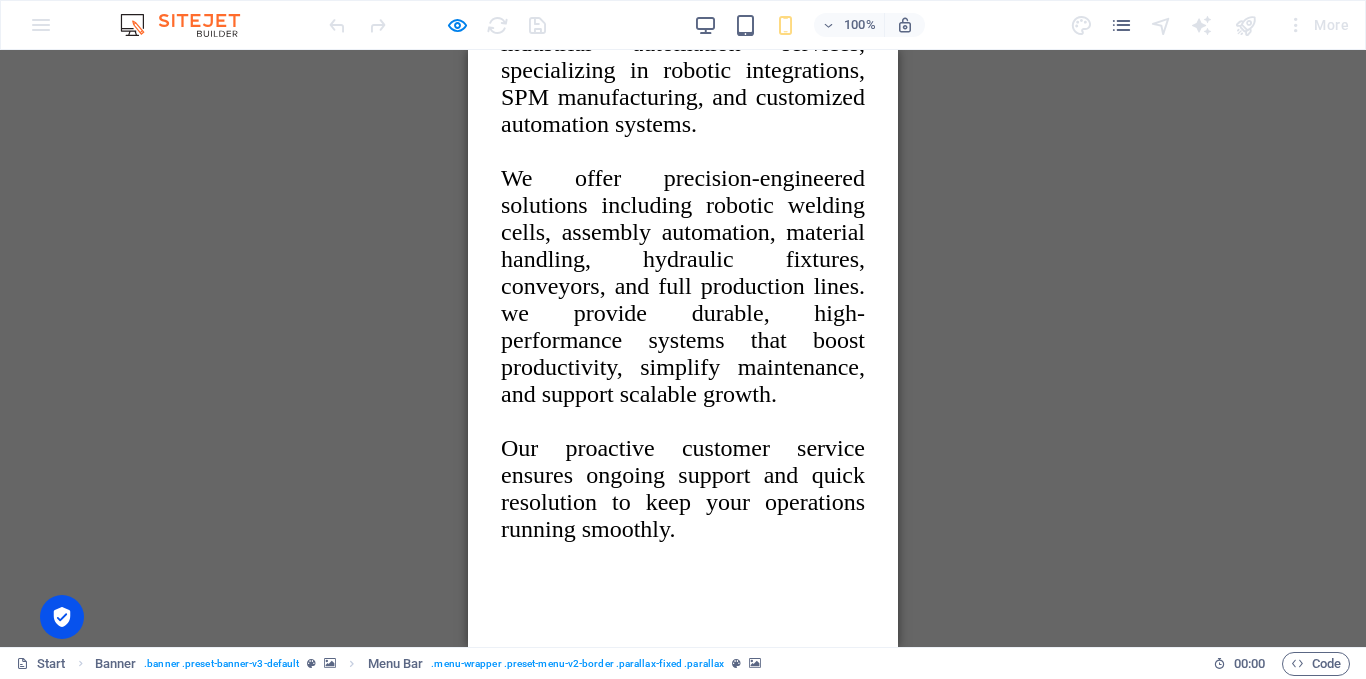 click on "HOME" at bounding box center [807, 762] 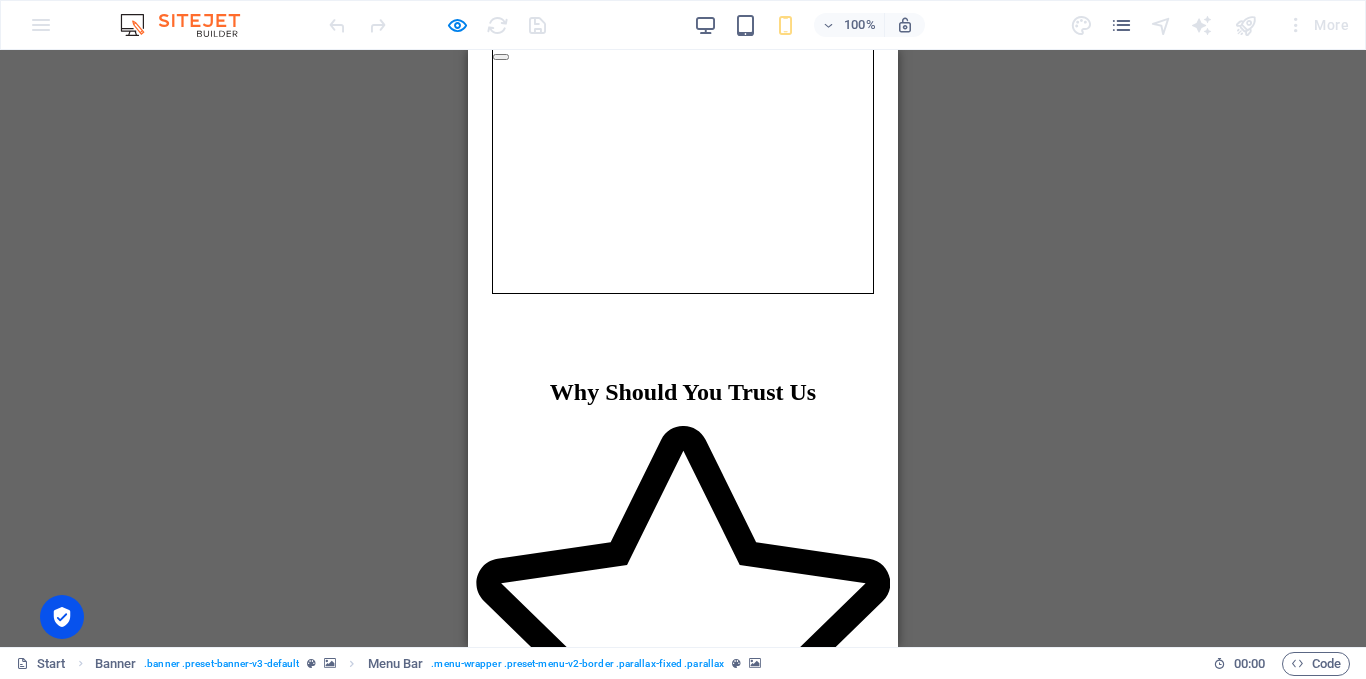 scroll, scrollTop: 111, scrollLeft: 0, axis: vertical 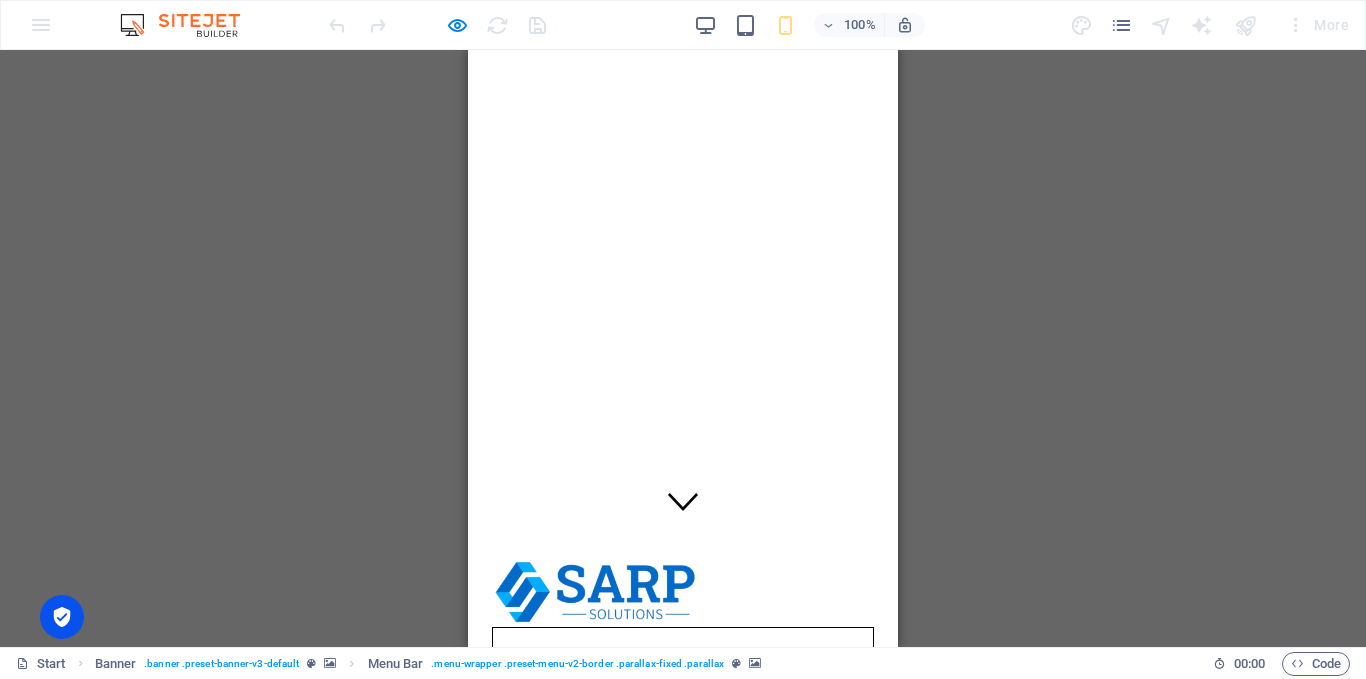 click at bounding box center (683, 627) 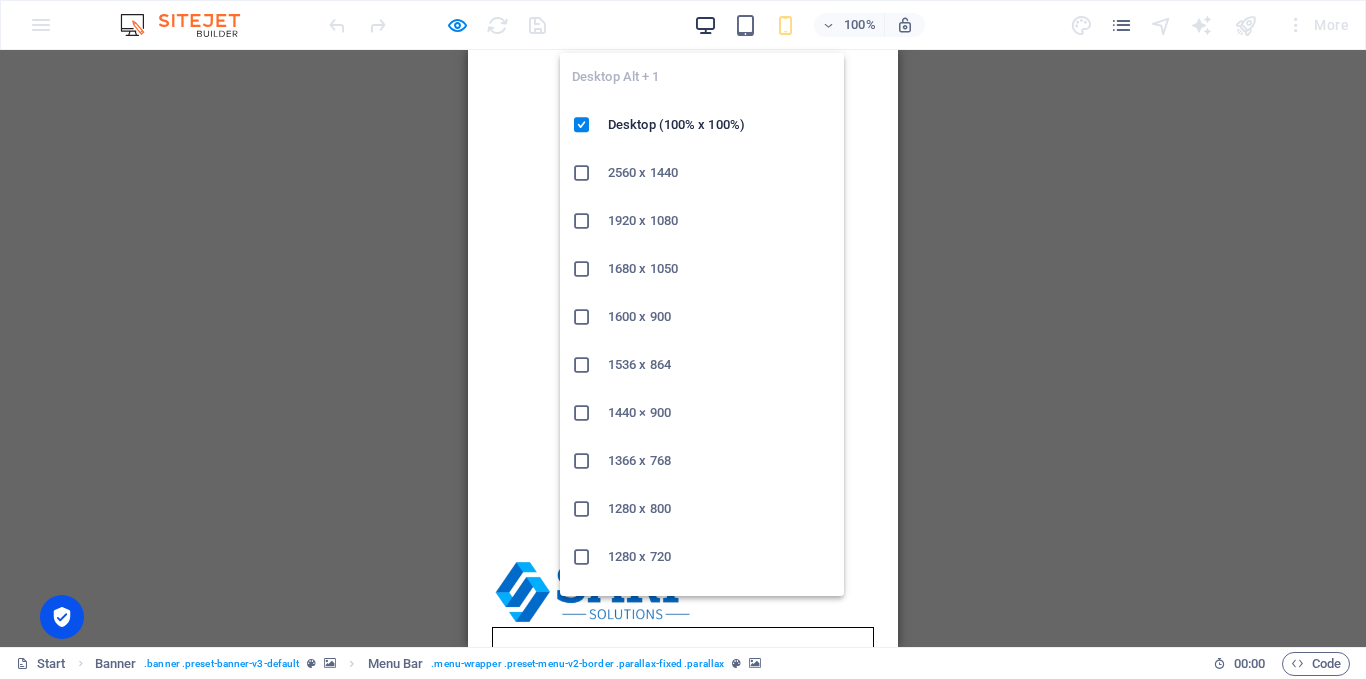 click at bounding box center [705, 25] 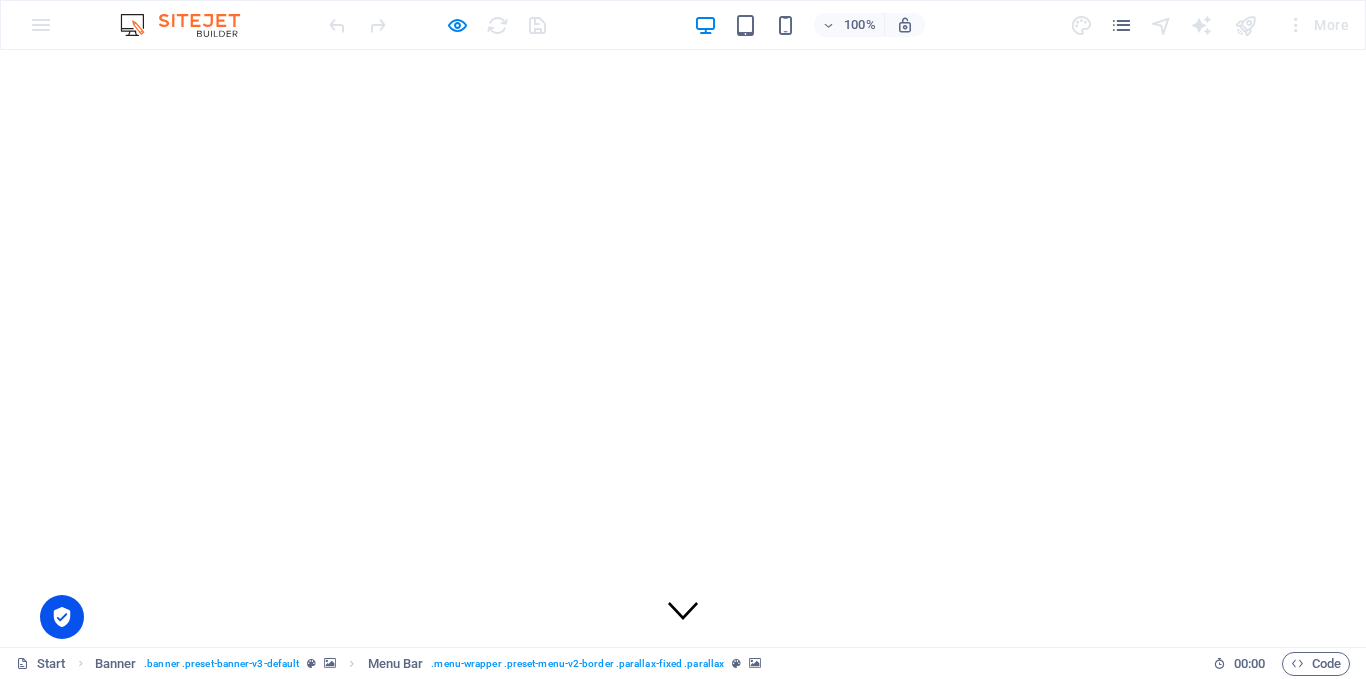scroll, scrollTop: 0, scrollLeft: 0, axis: both 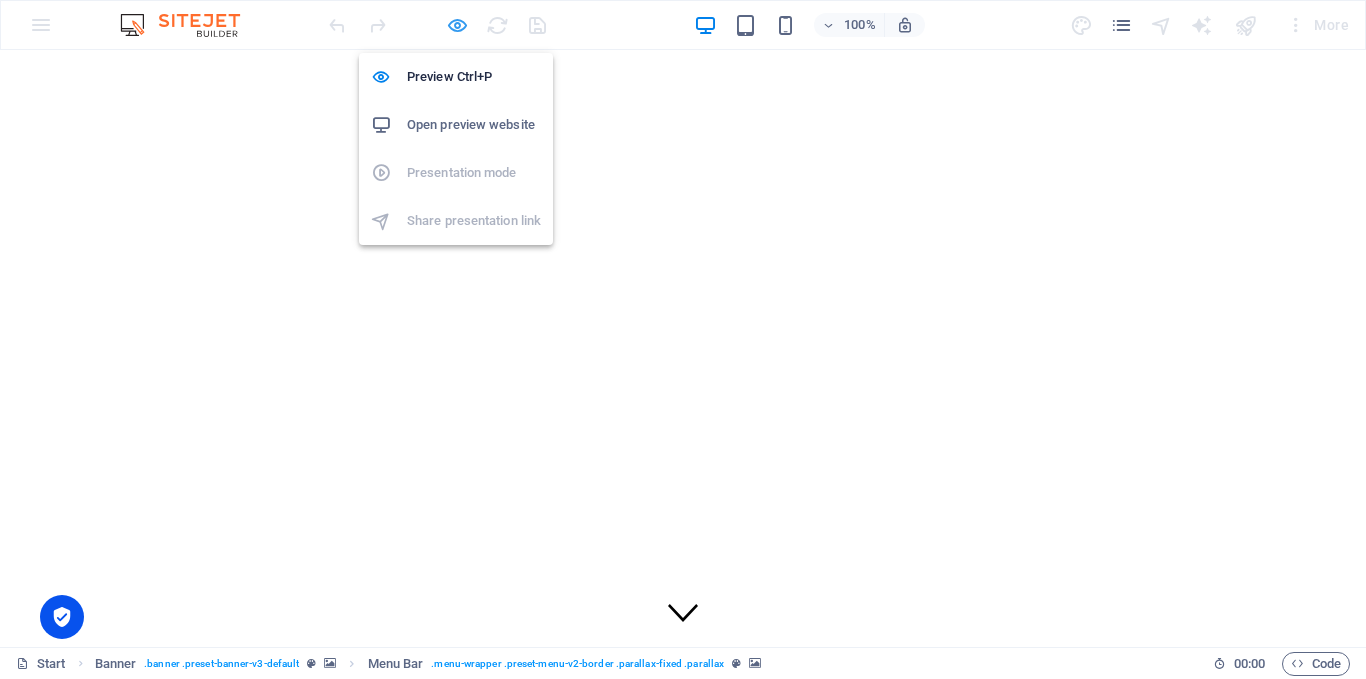 click at bounding box center [457, 25] 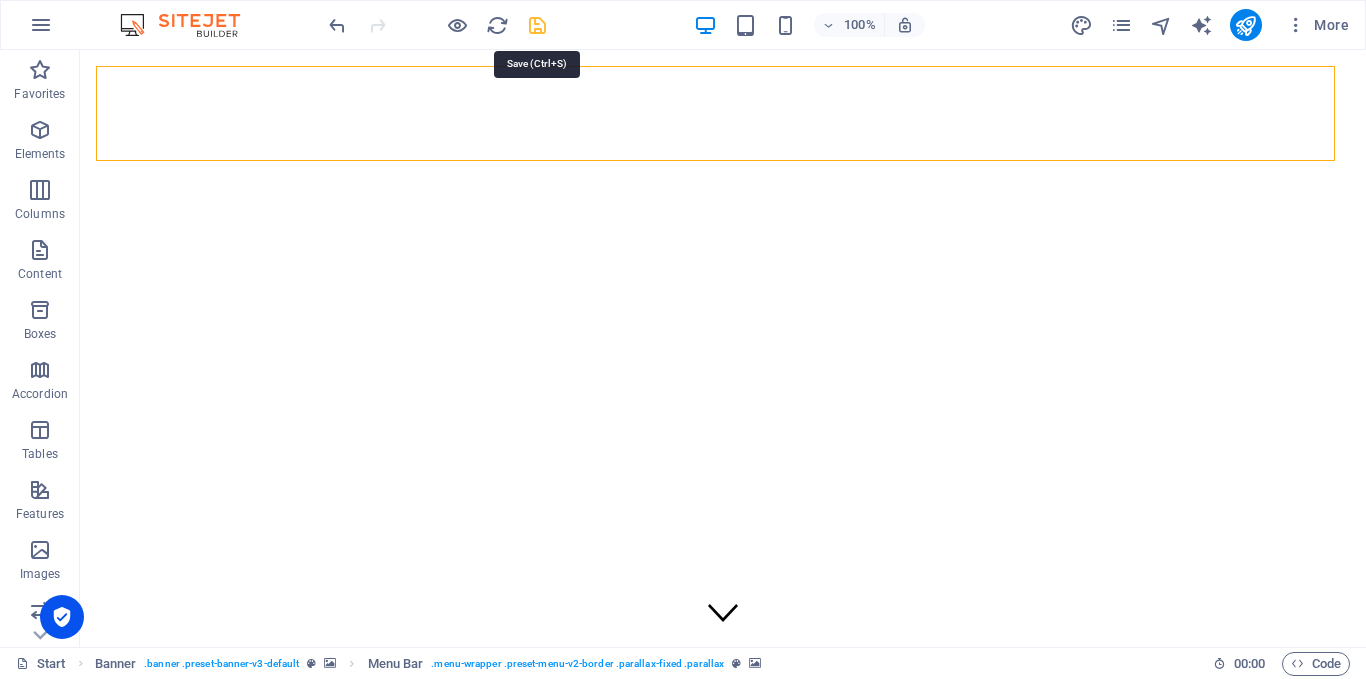 click at bounding box center (537, 25) 